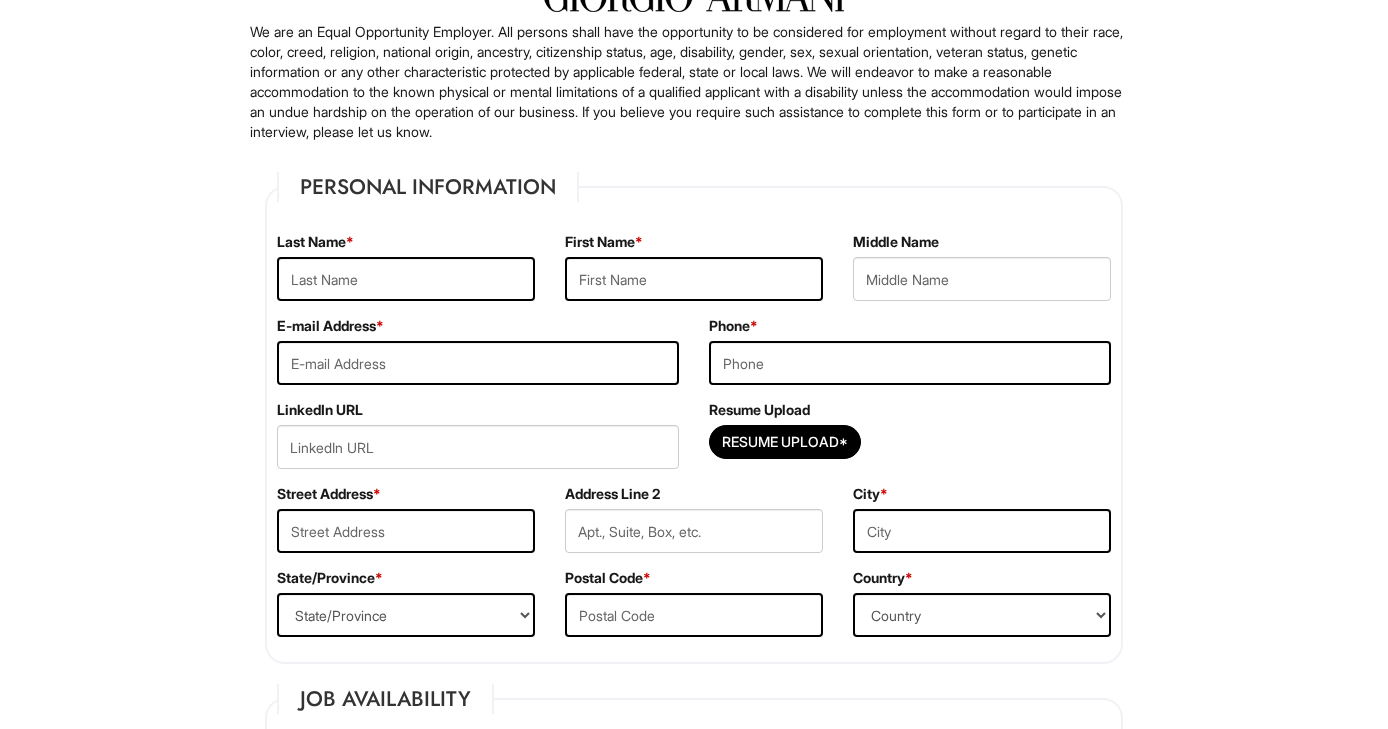 scroll, scrollTop: 201, scrollLeft: 0, axis: vertical 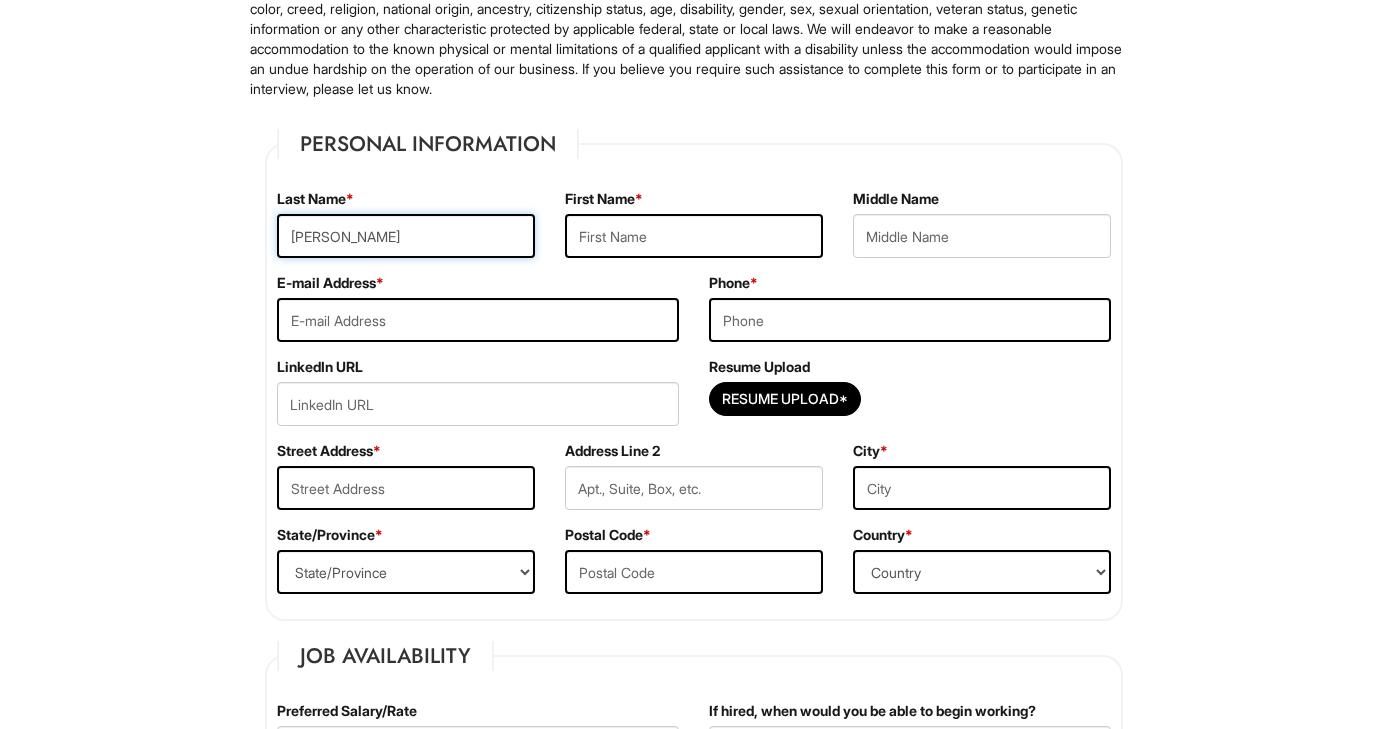 type on "[PERSON_NAME]" 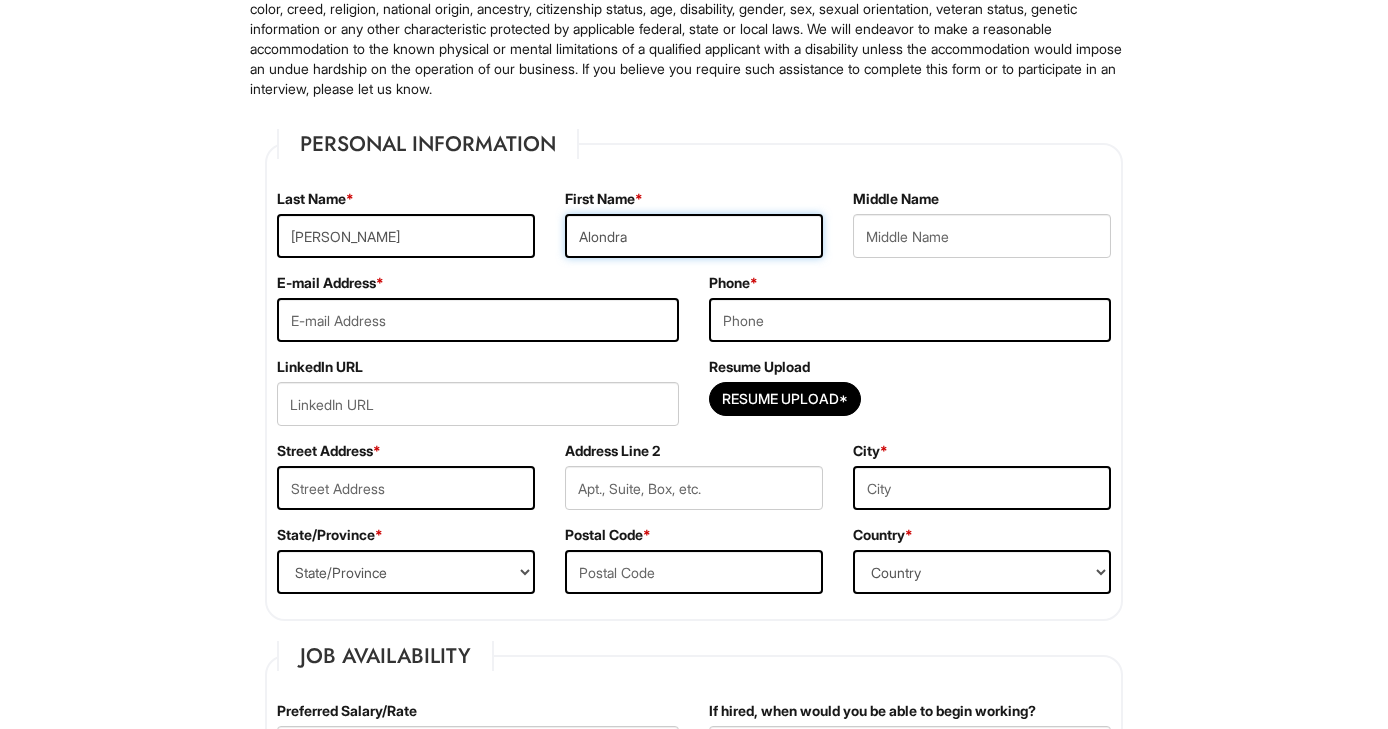 type on "Alondra" 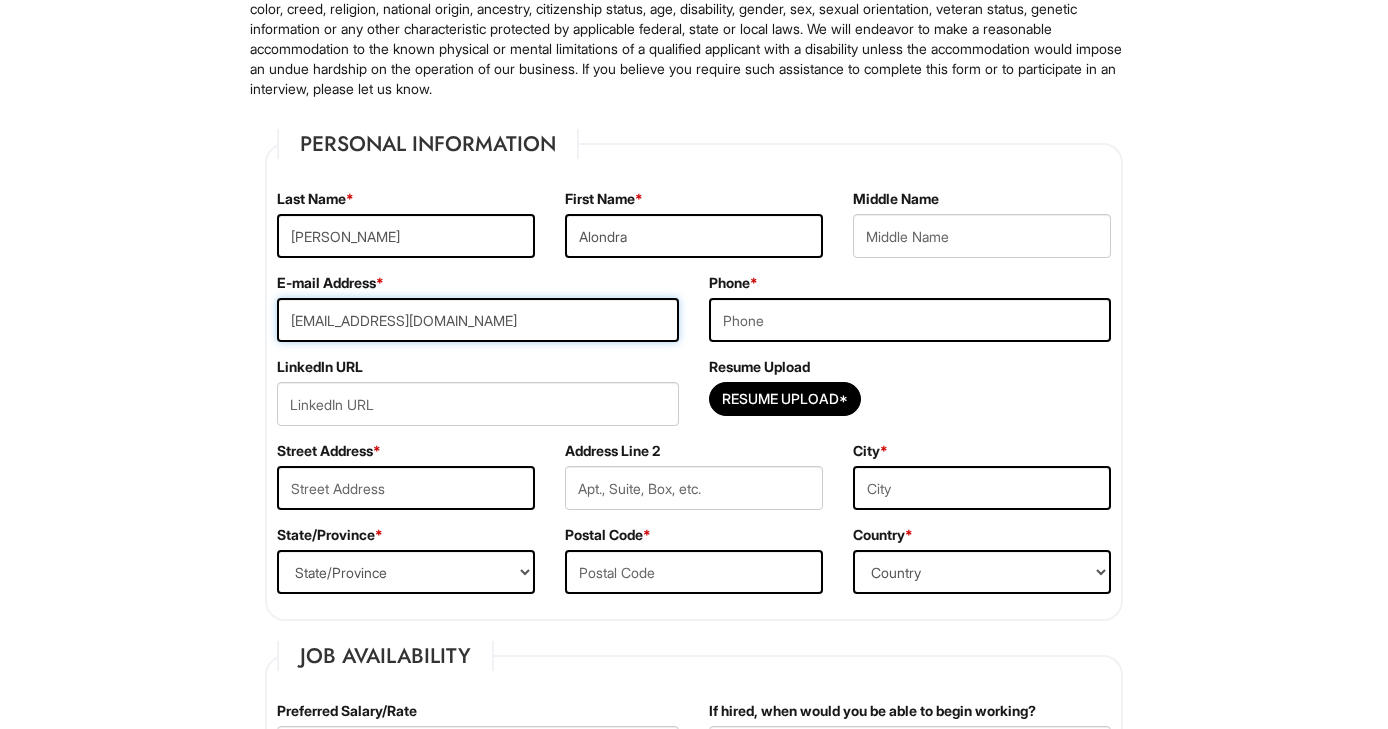 type on "[EMAIL_ADDRESS][DOMAIN_NAME]" 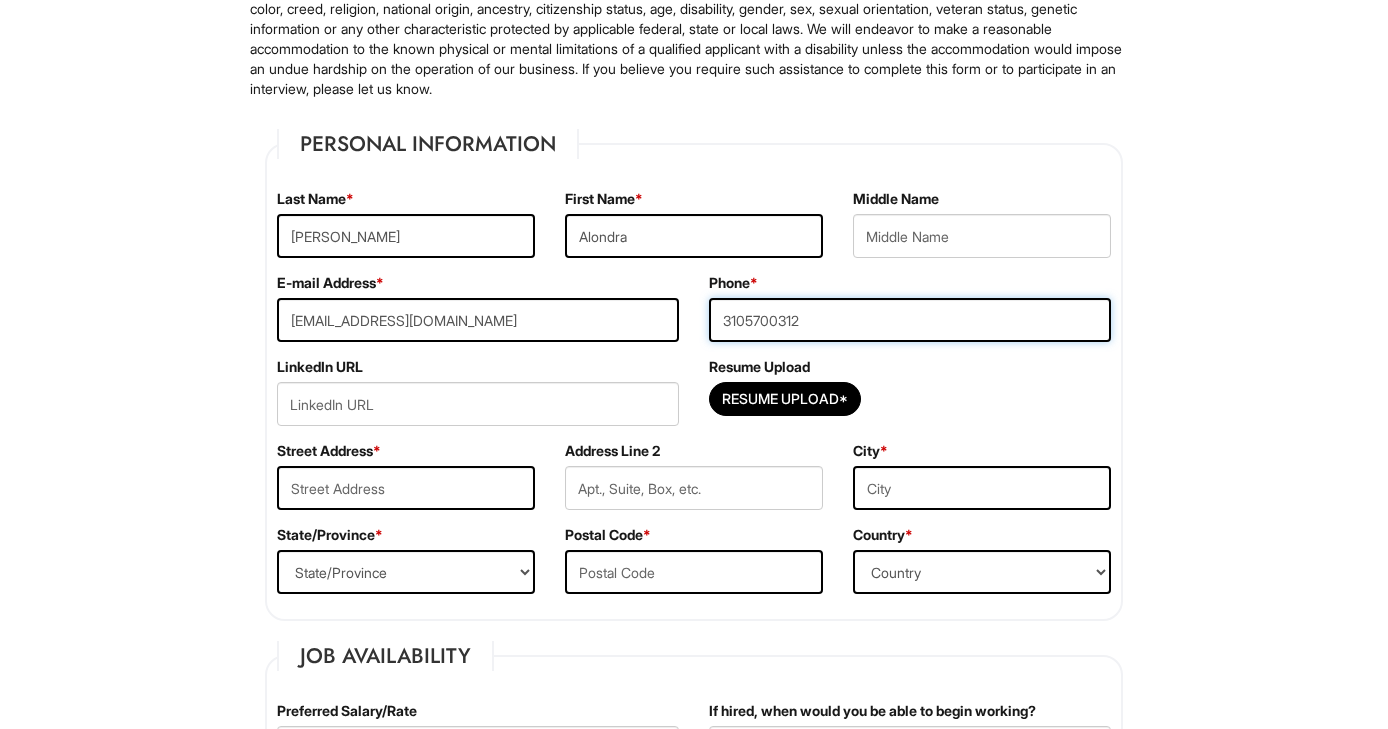 type on "3105700312" 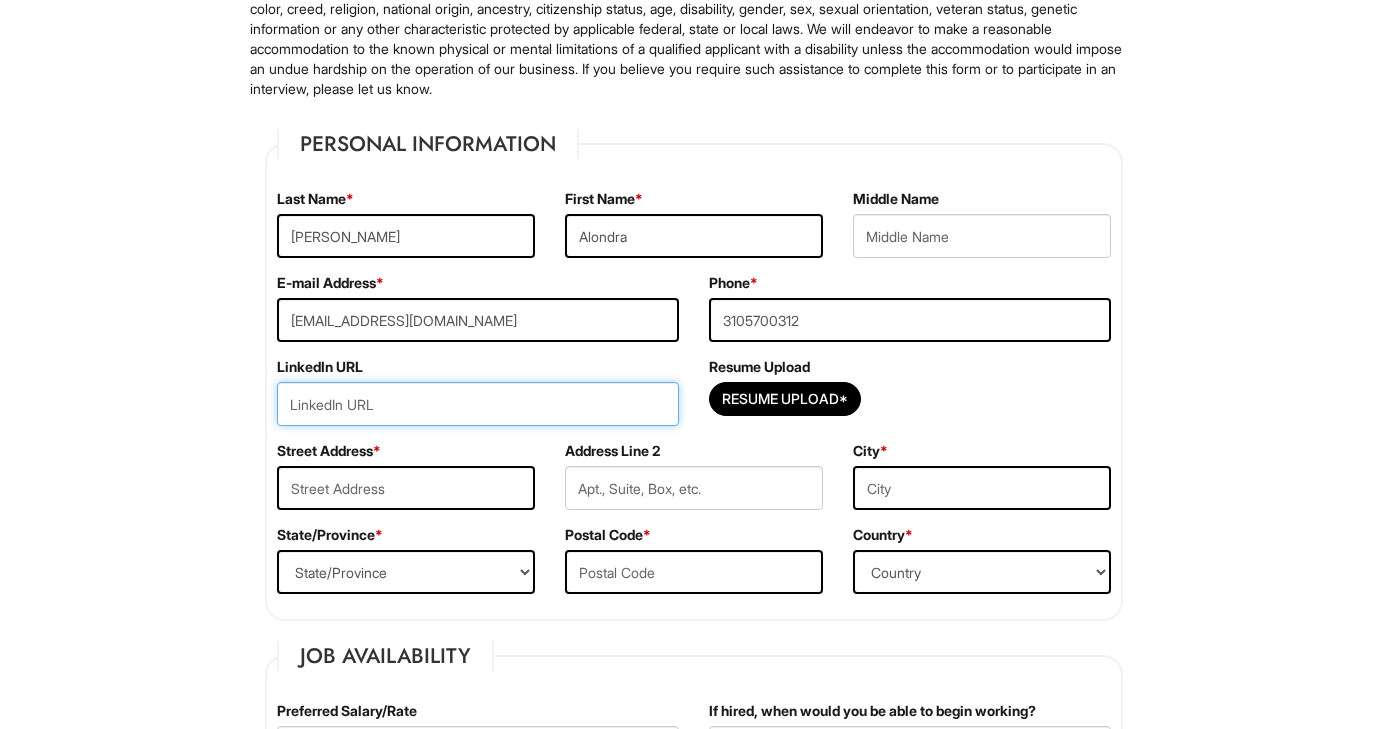 click at bounding box center (478, 404) 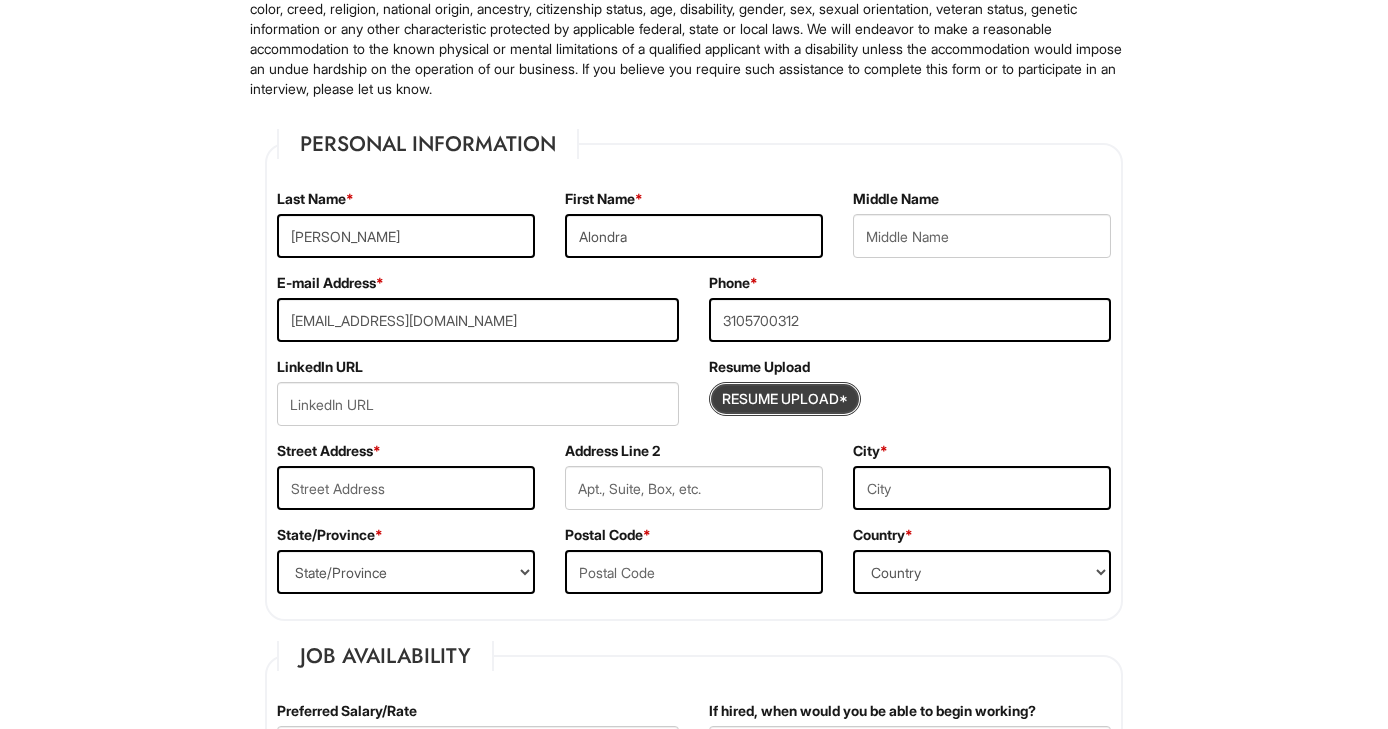 click at bounding box center (785, 399) 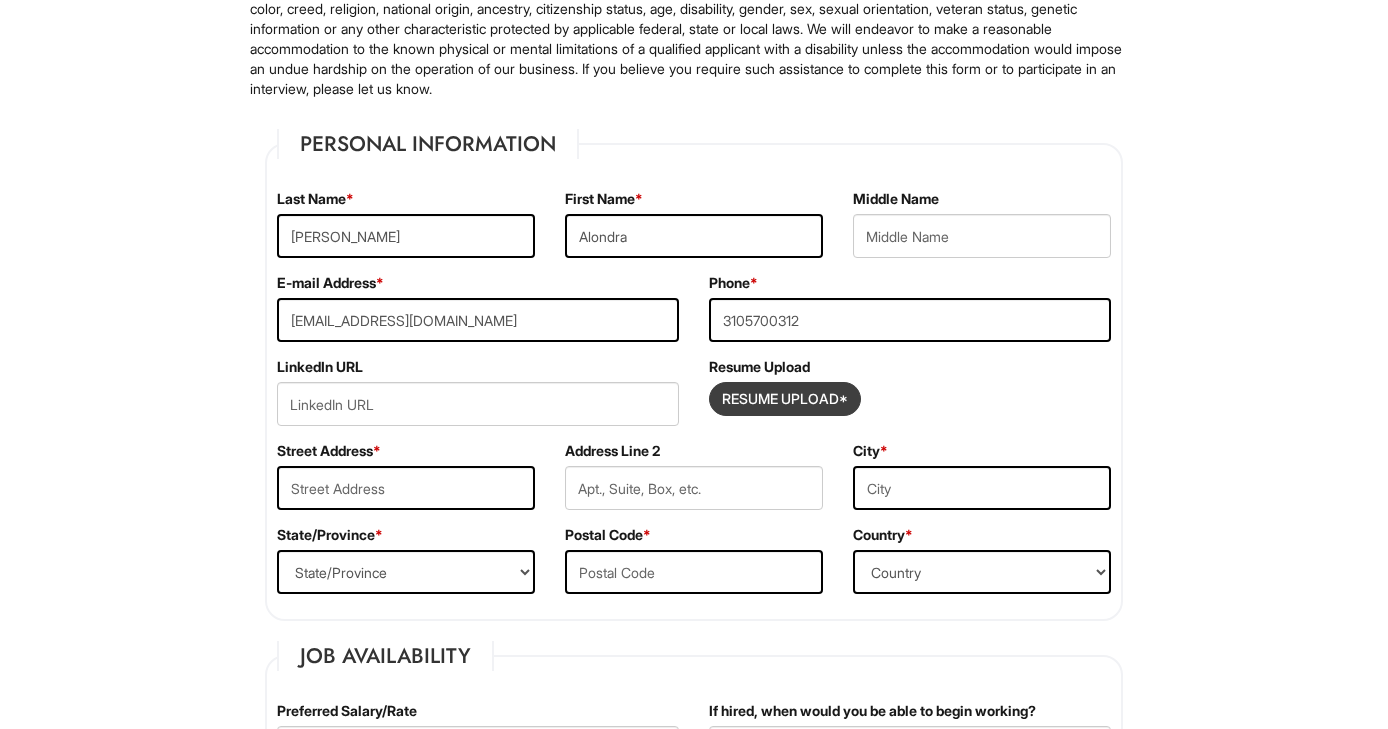 type on "C:\fakepath\[PERSON_NAME] - Resume 2025.pdf" 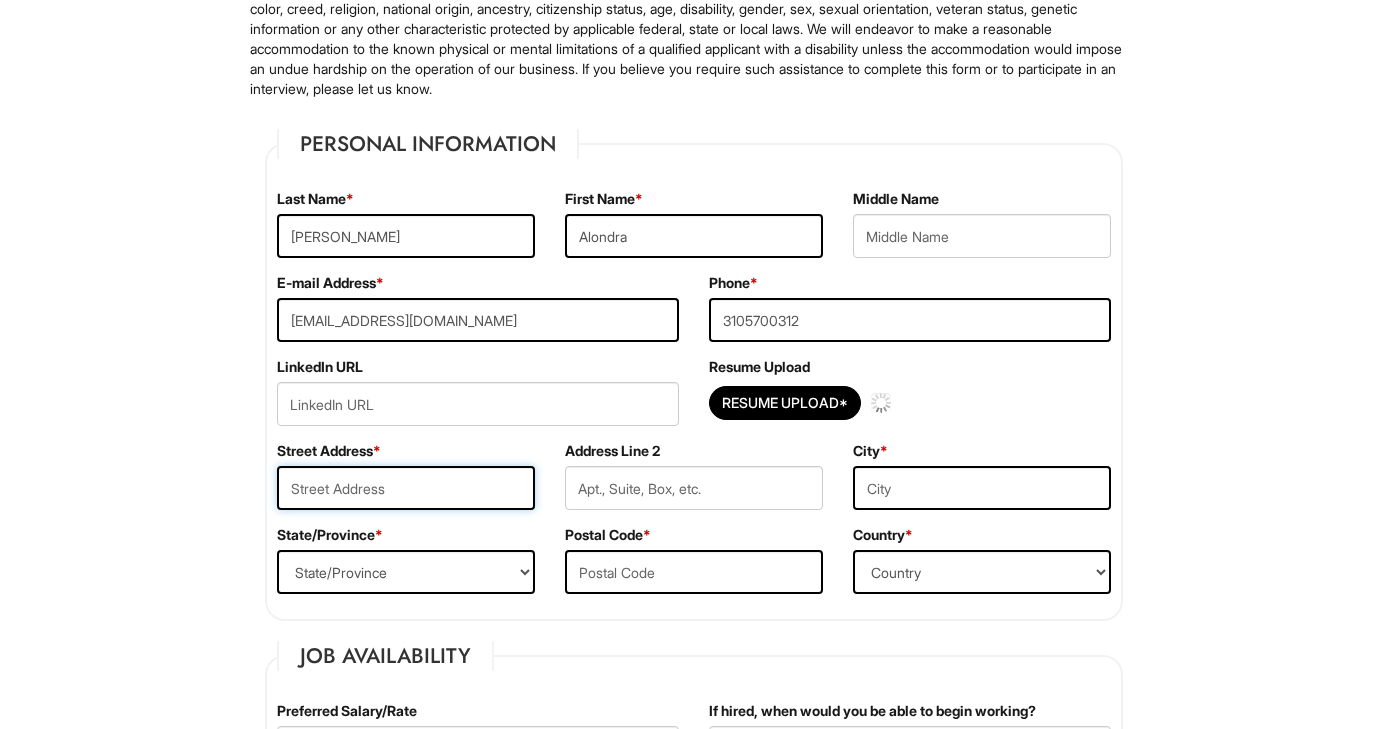 type 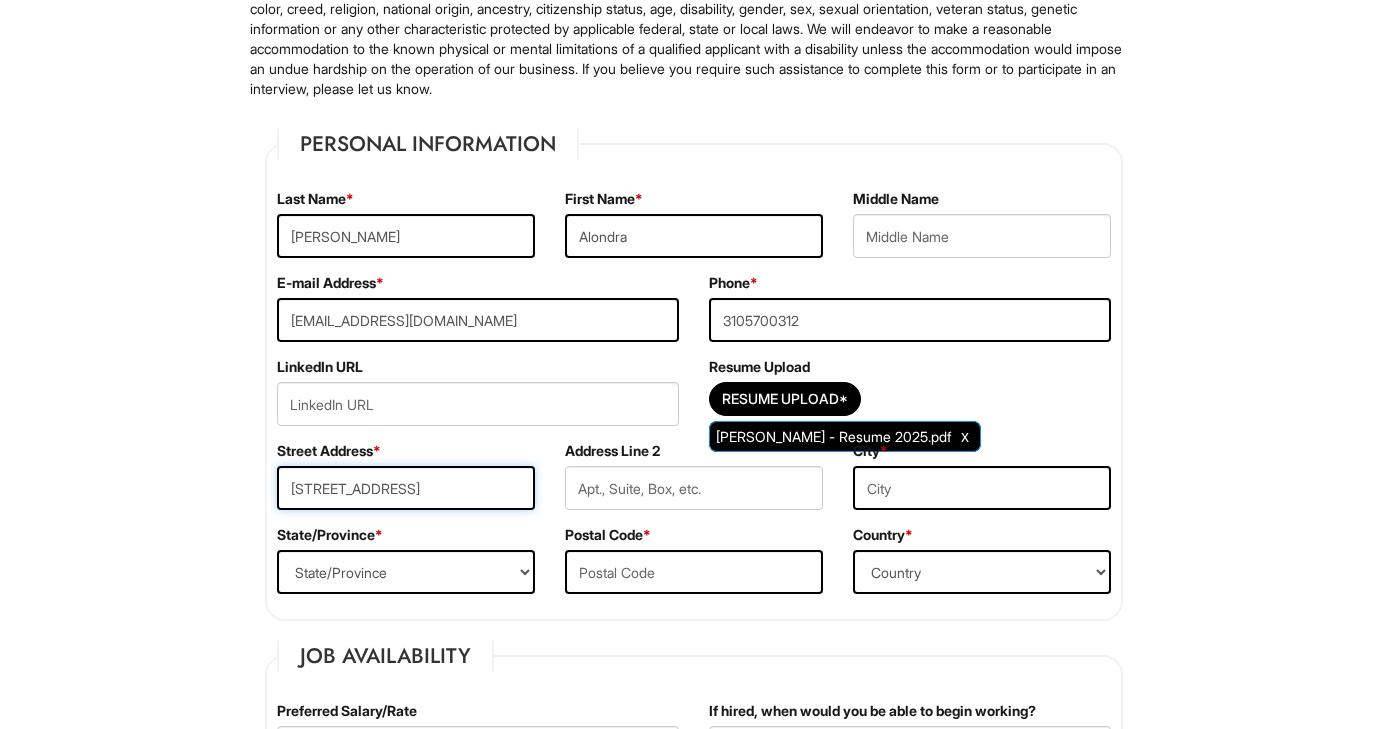 type on "[STREET_ADDRESS]" 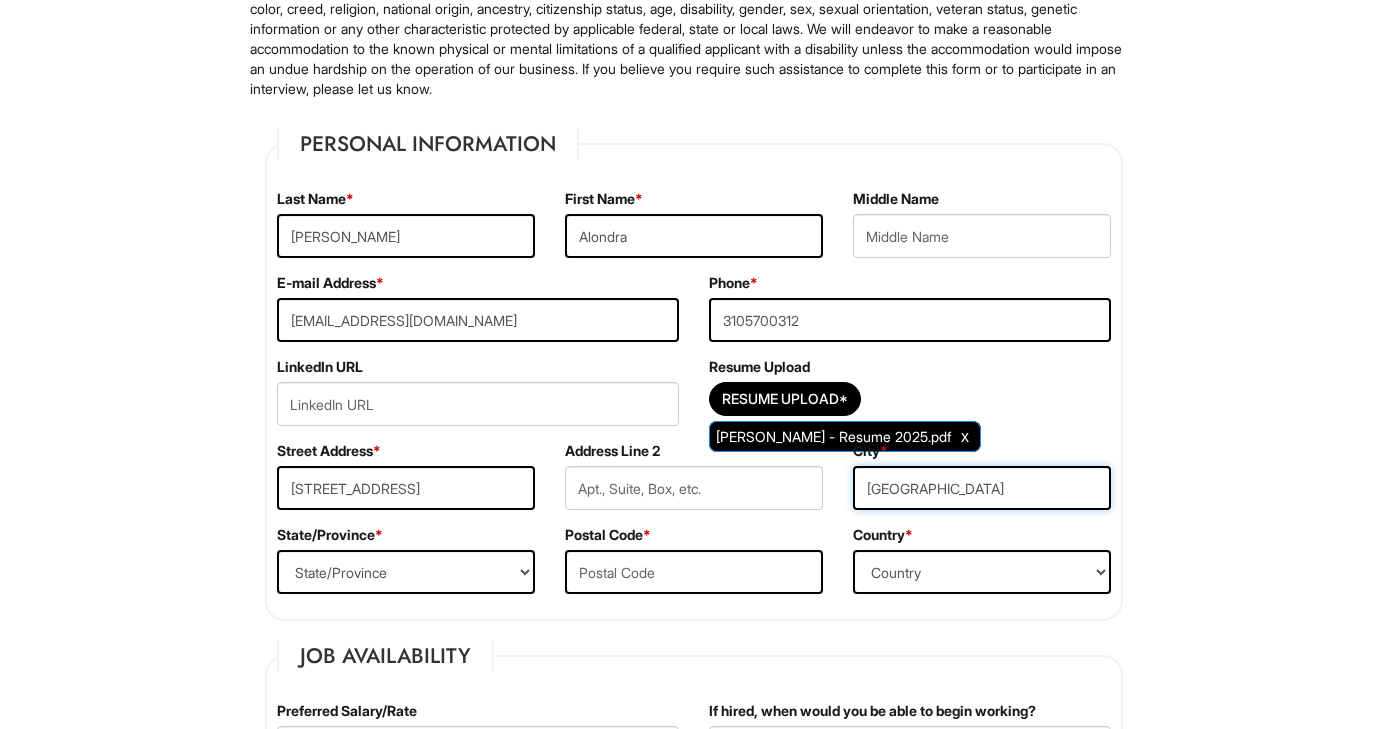 type on "[GEOGRAPHIC_DATA]" 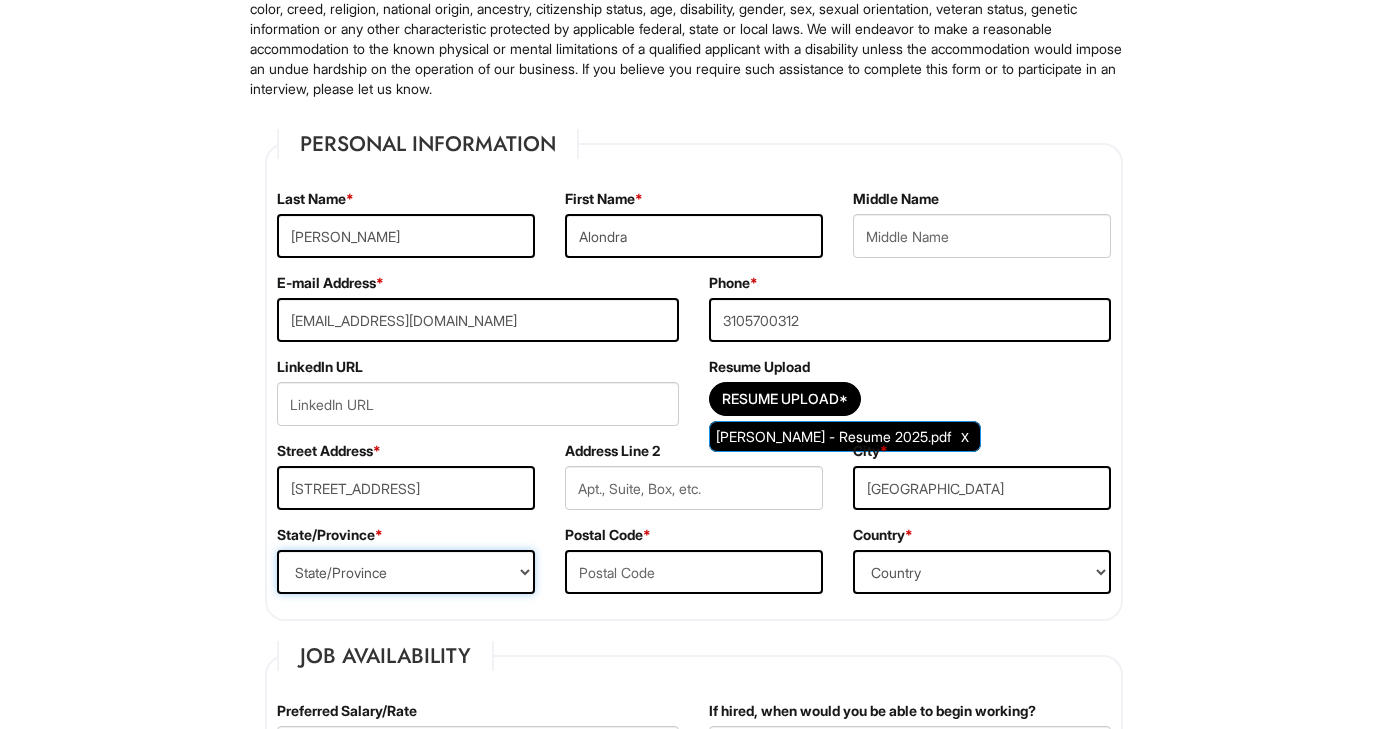 select on "NV" 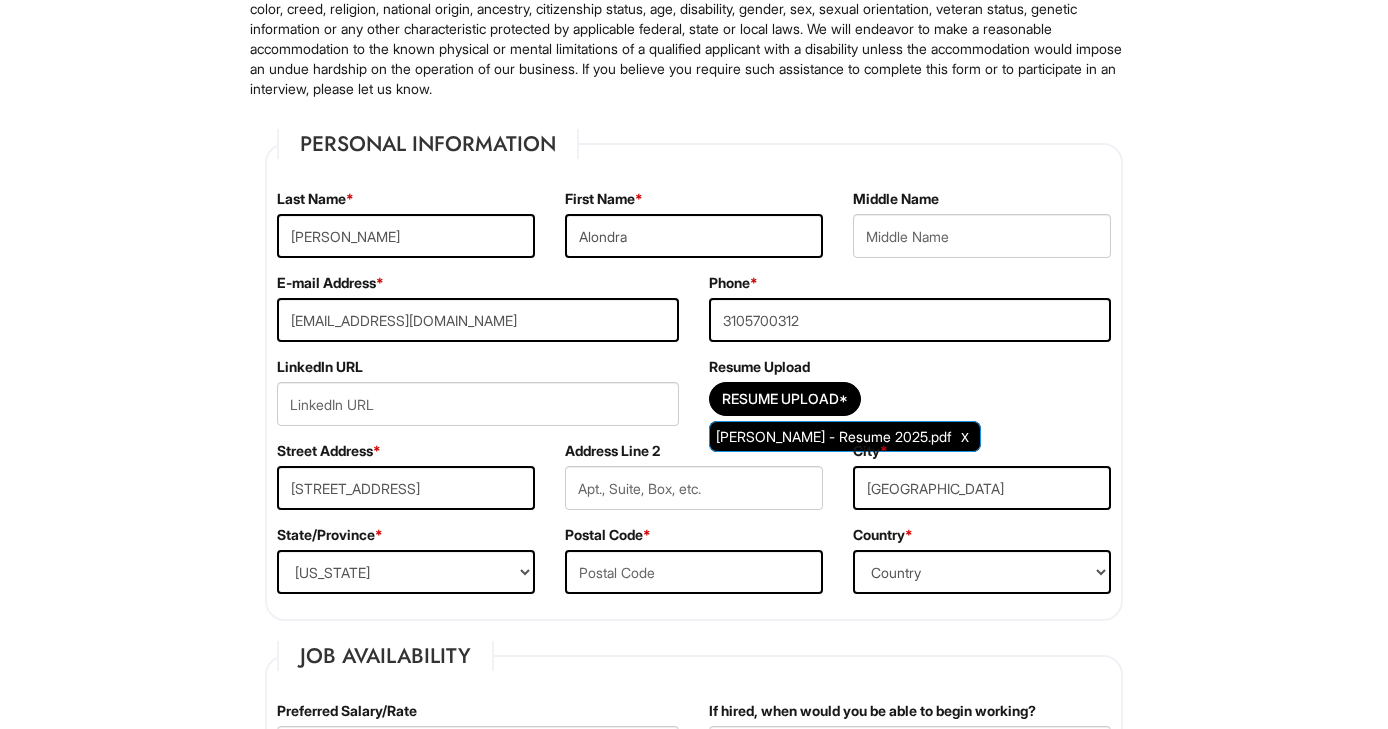 click on "Postal Code  *" at bounding box center (694, 567) 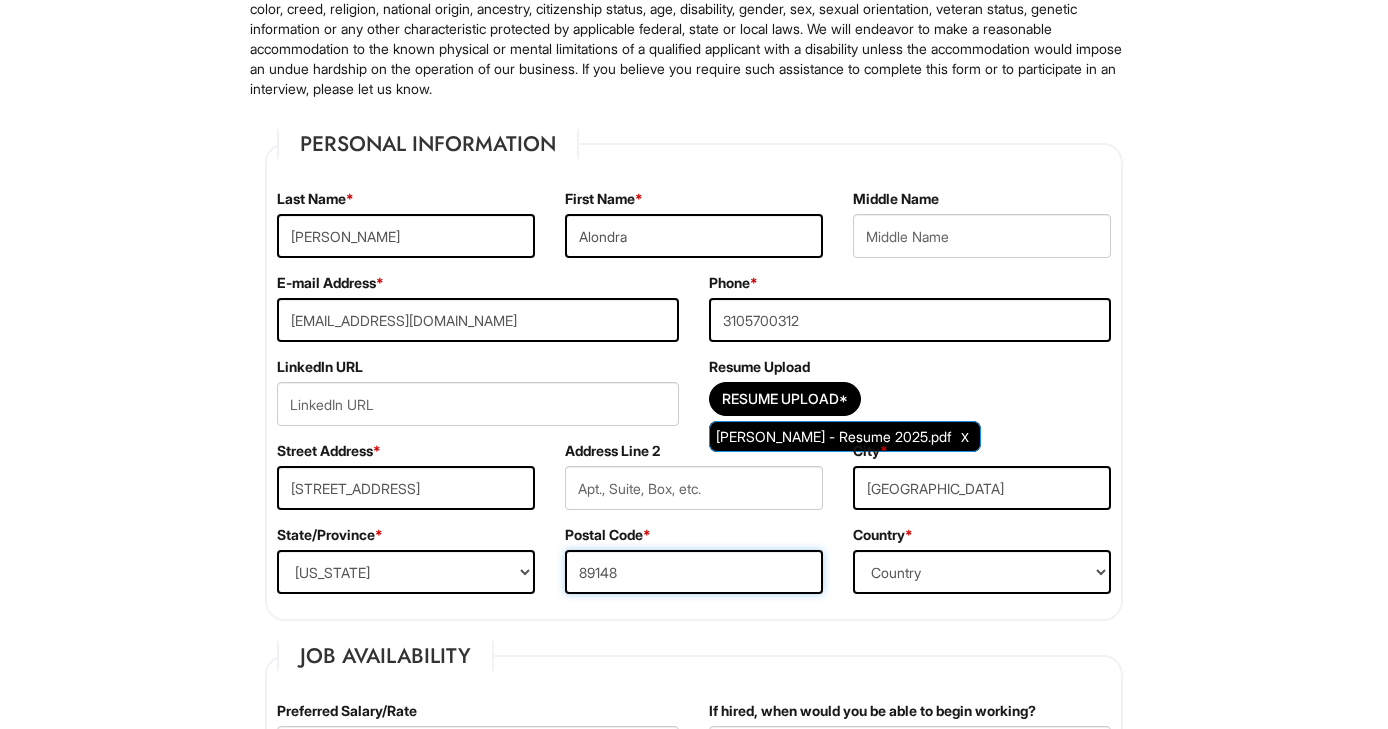 type on "89148" 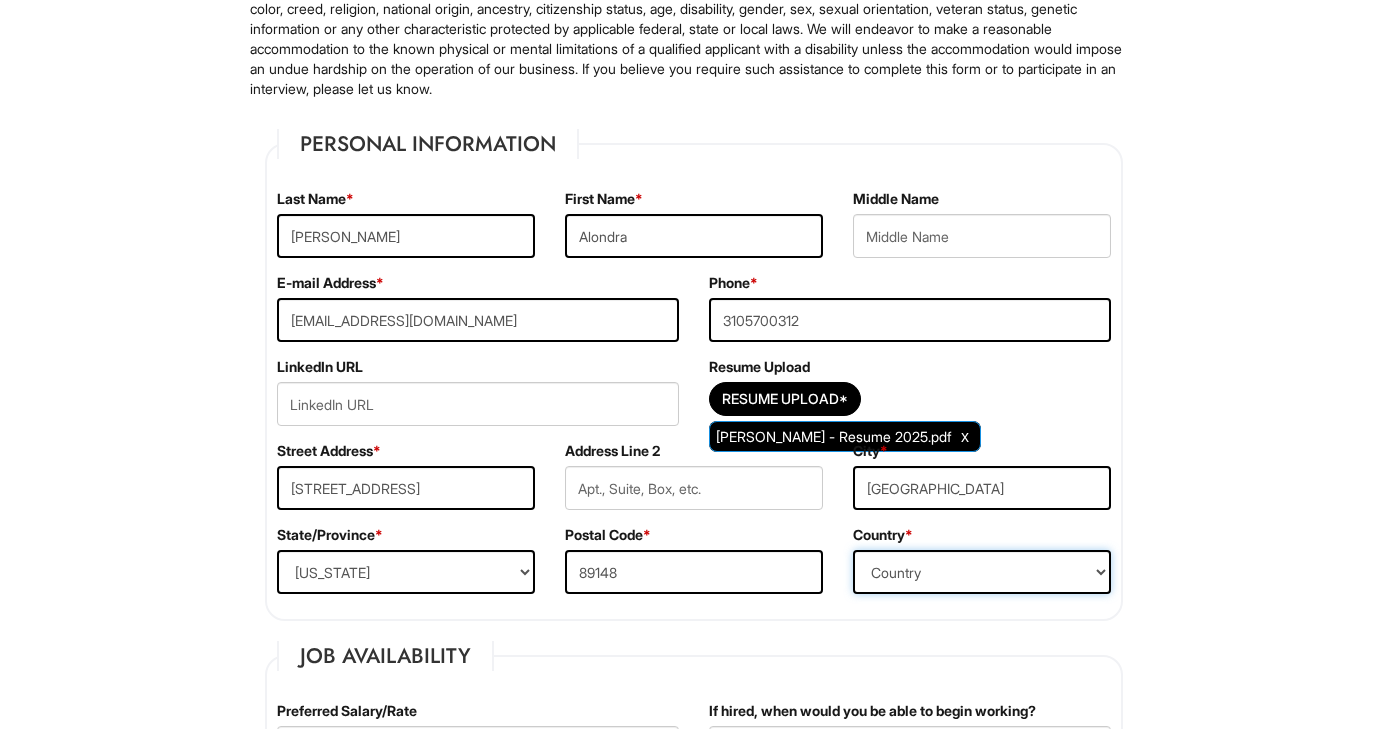 select on "[GEOGRAPHIC_DATA]" 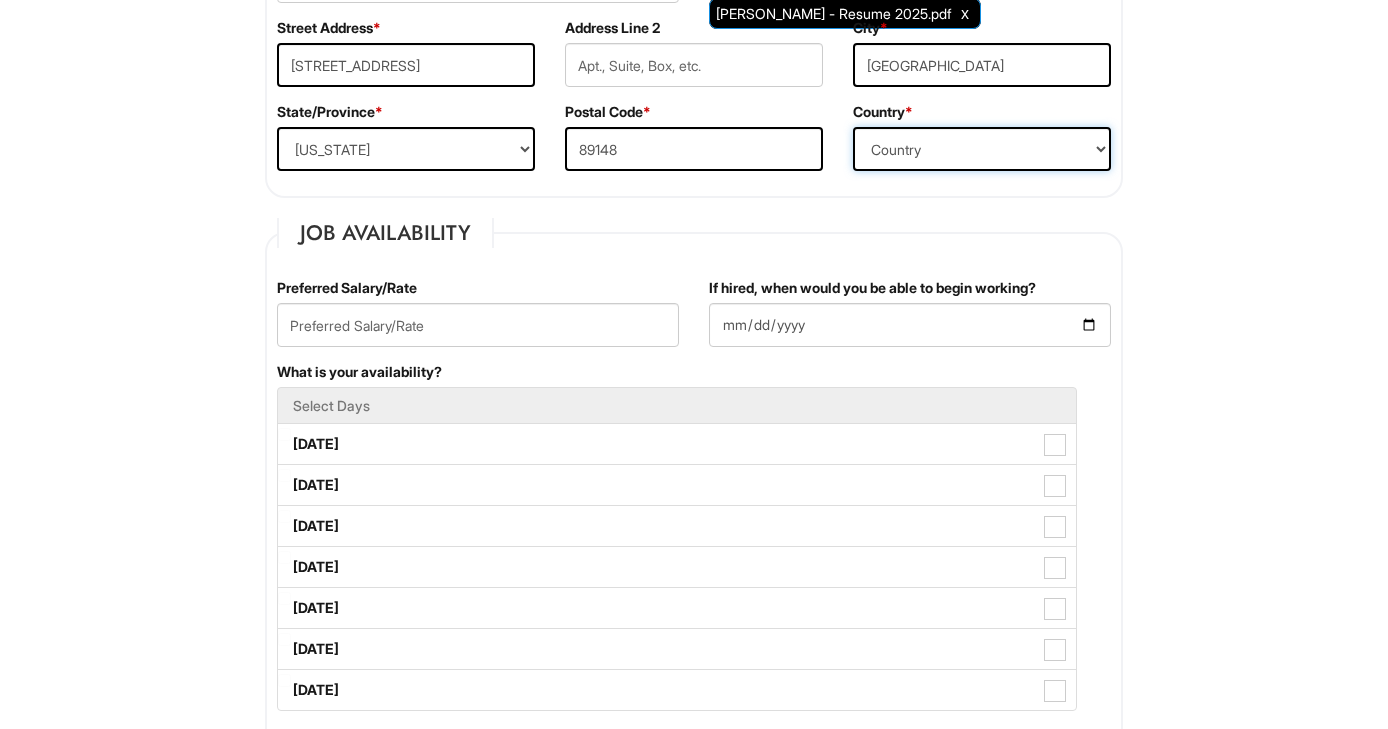 scroll, scrollTop: 626, scrollLeft: 0, axis: vertical 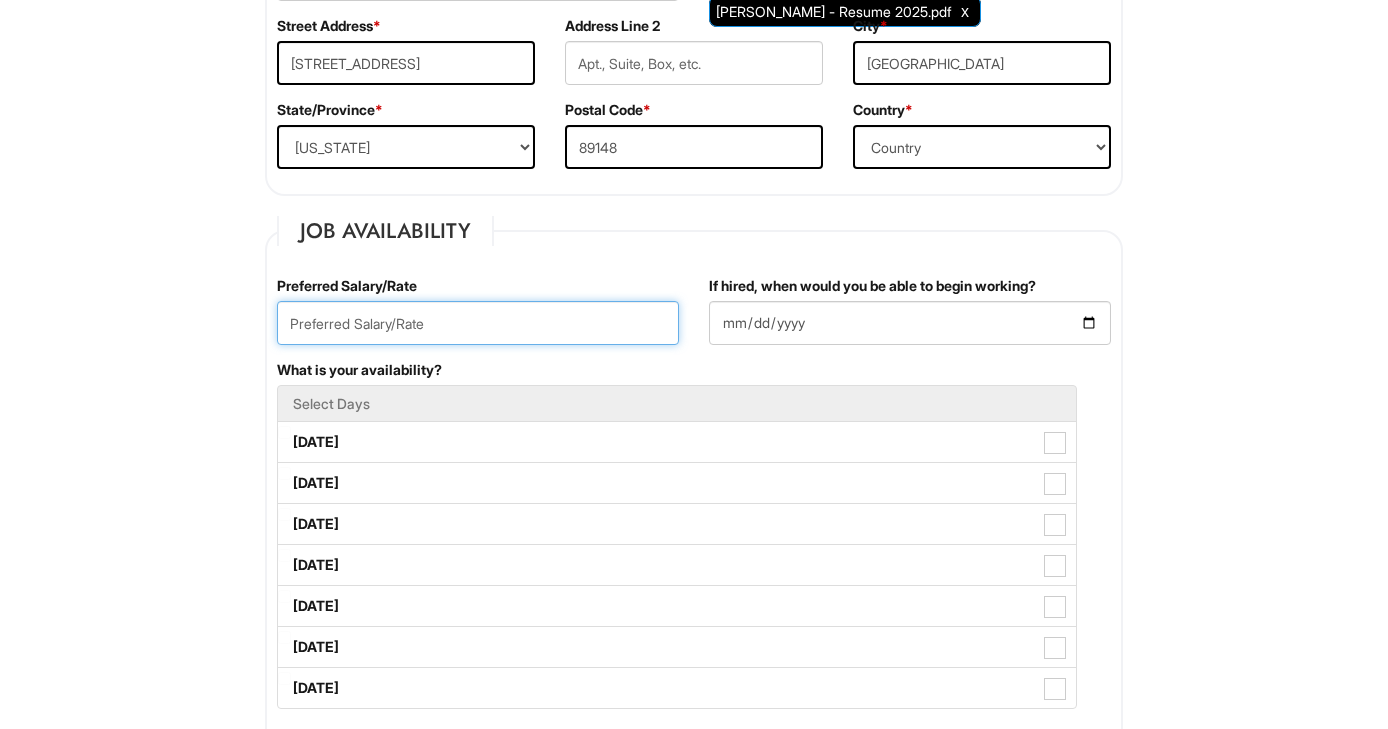 click at bounding box center [478, 323] 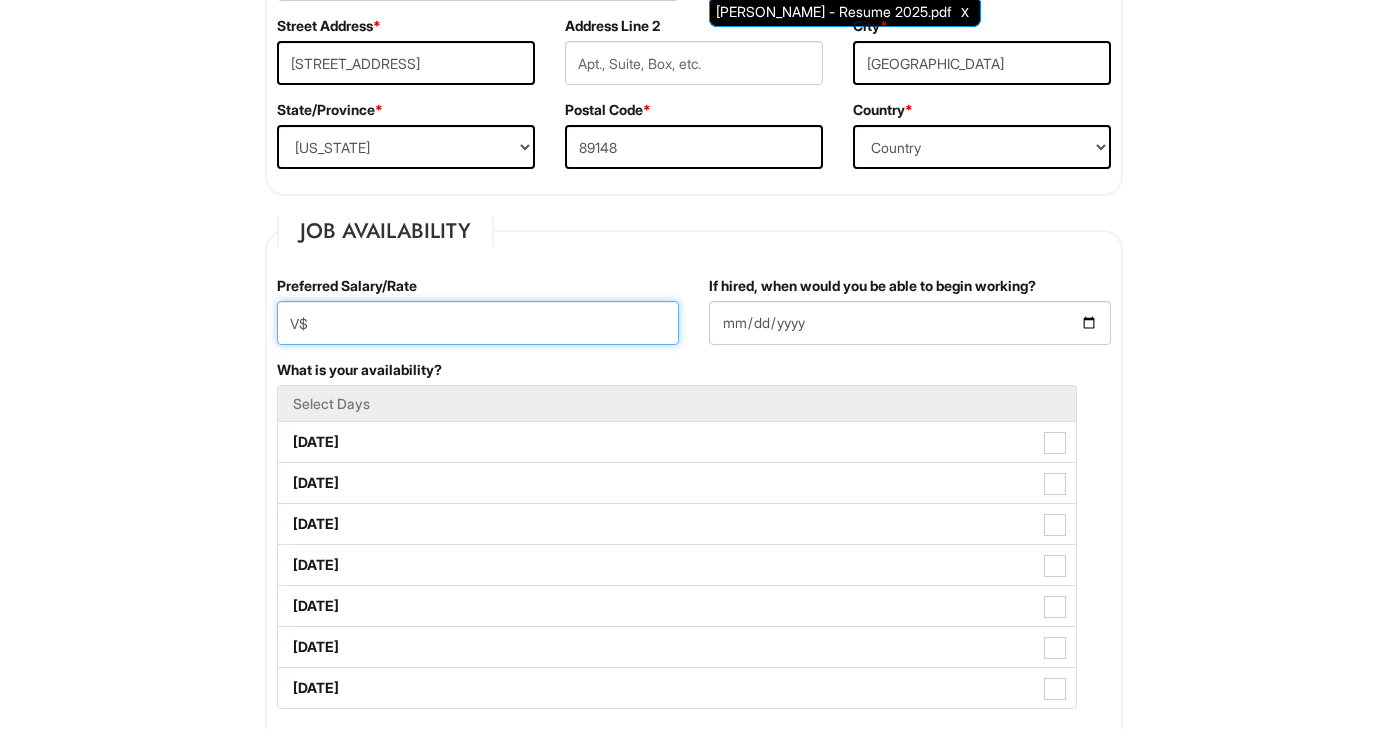 type on "V" 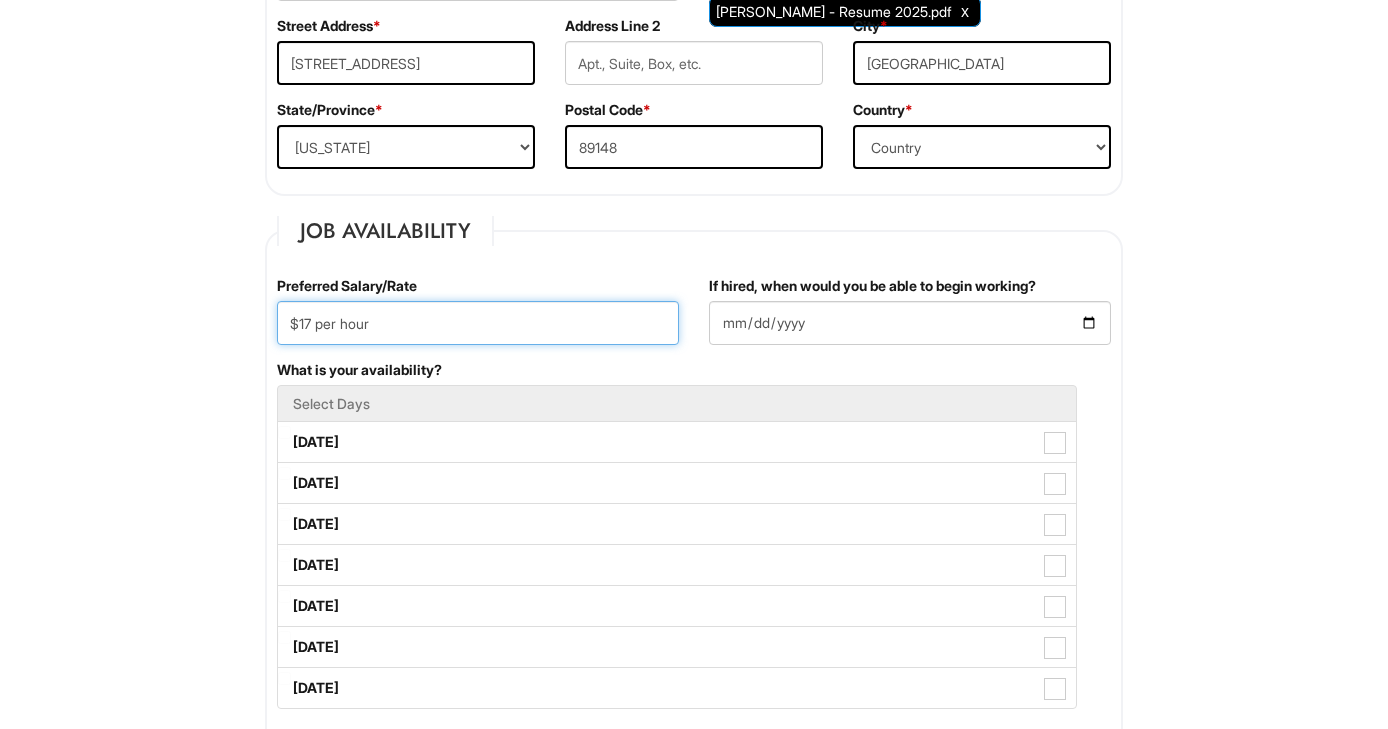 type on "$17 per hour" 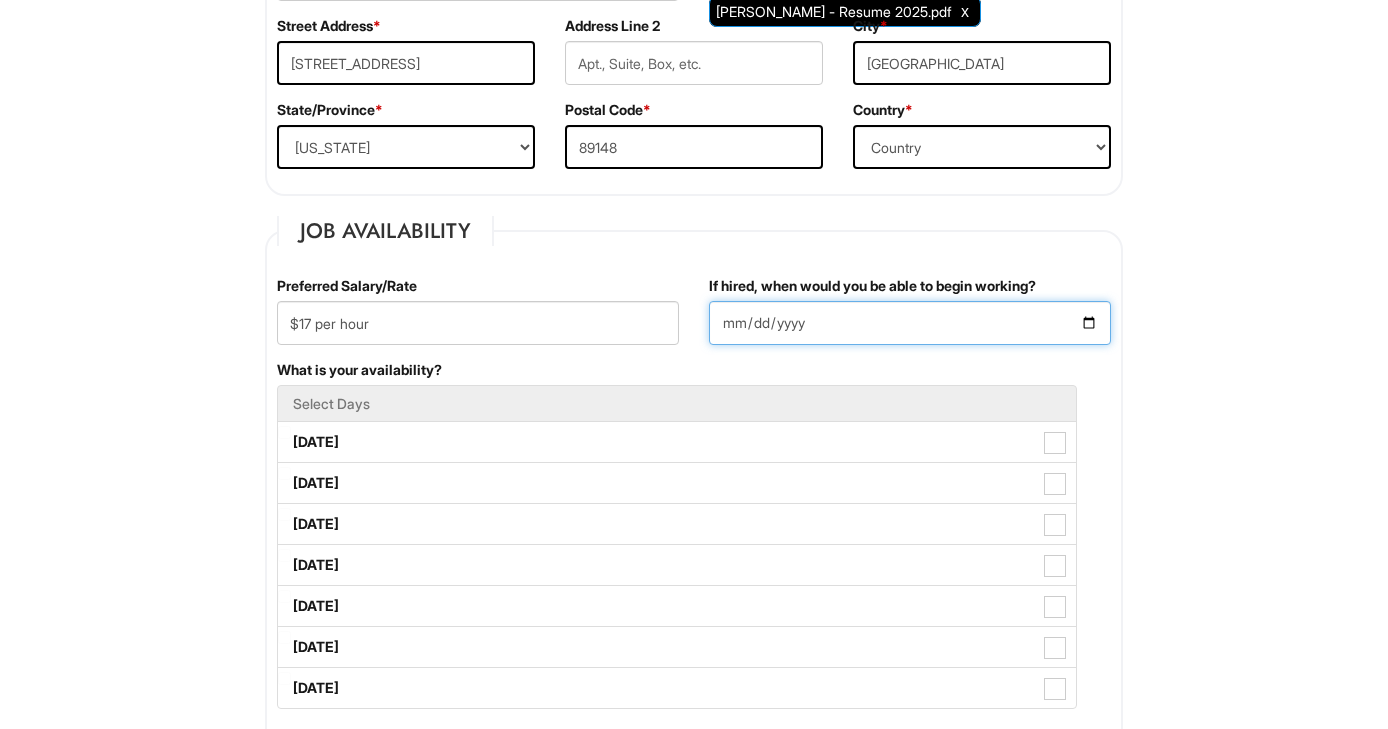 click on "If hired, when would you be able to begin working?" at bounding box center (910, 323) 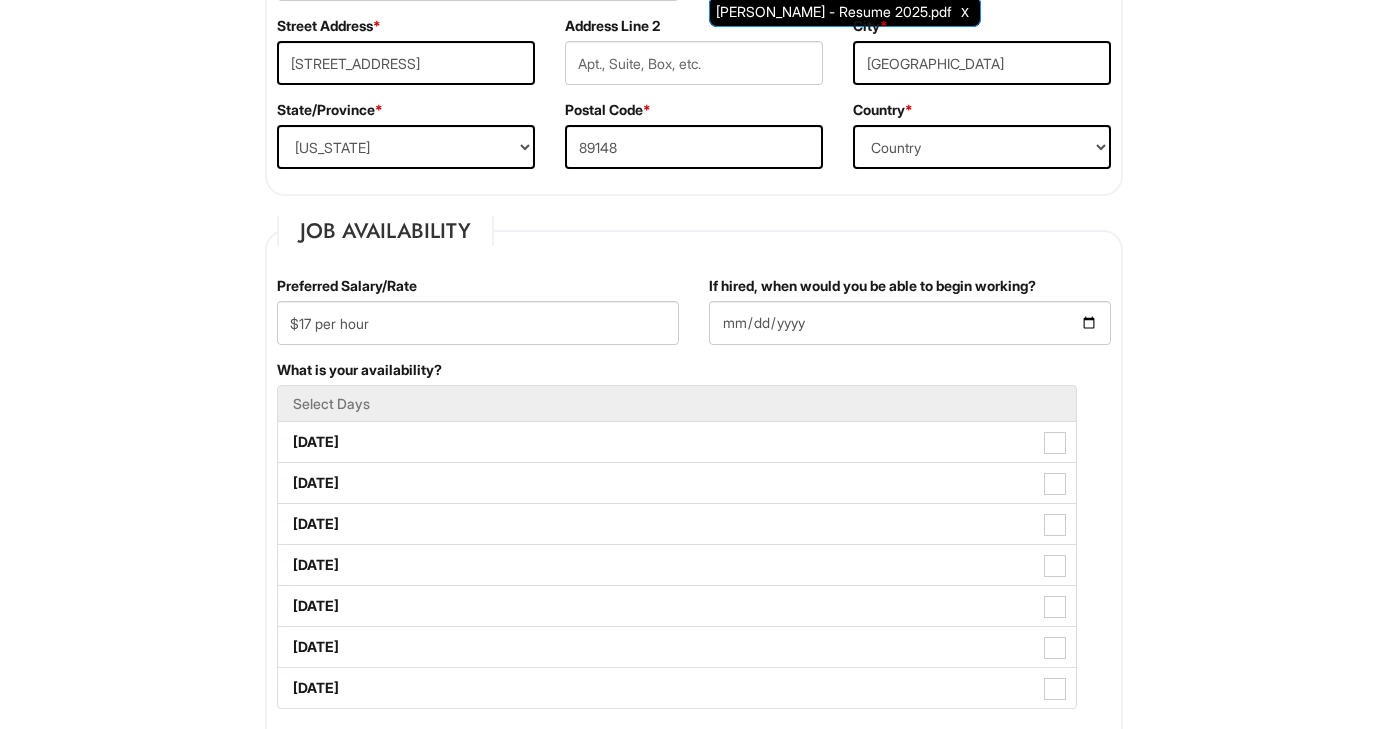 click on "What is your availability?   Select Days [DATE] [DATE] [DATE] [DATE] [DATE] [DATE] [DATE]" at bounding box center (694, 544) 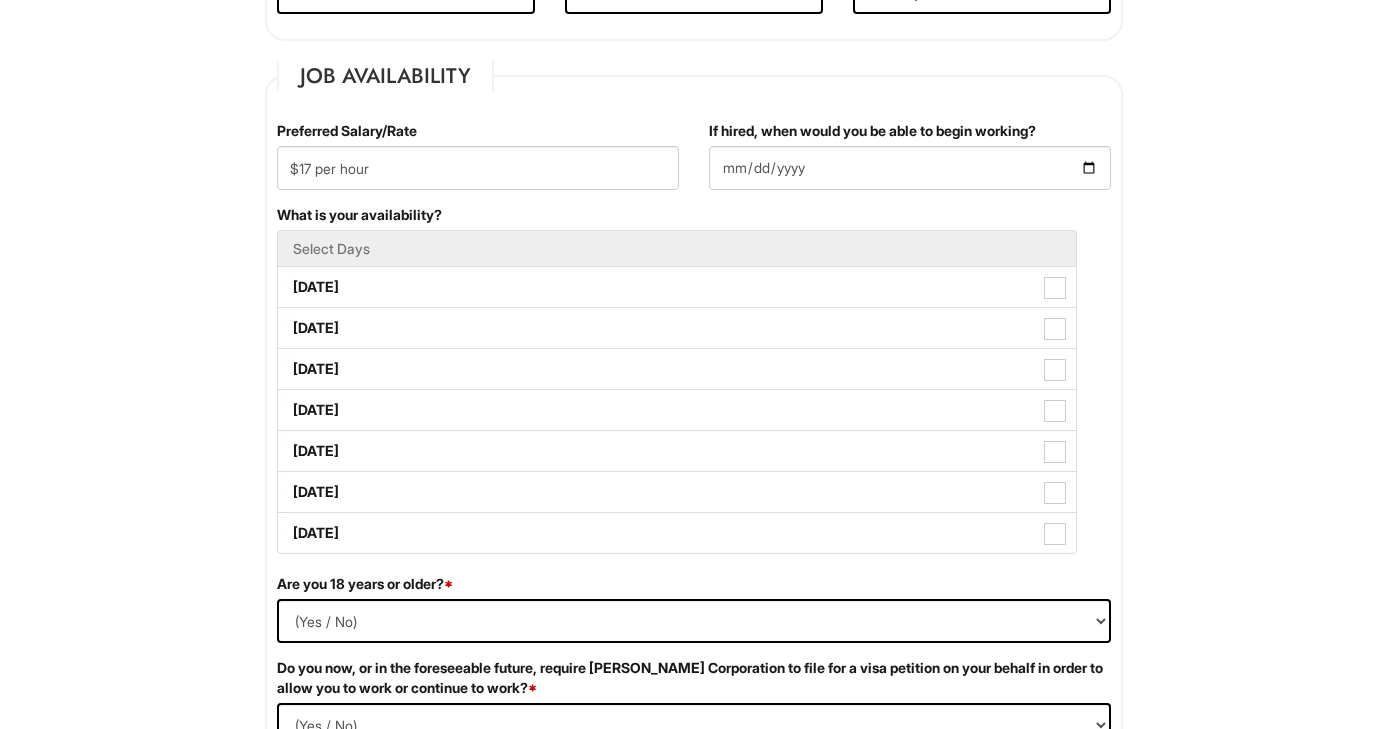 scroll, scrollTop: 784, scrollLeft: 0, axis: vertical 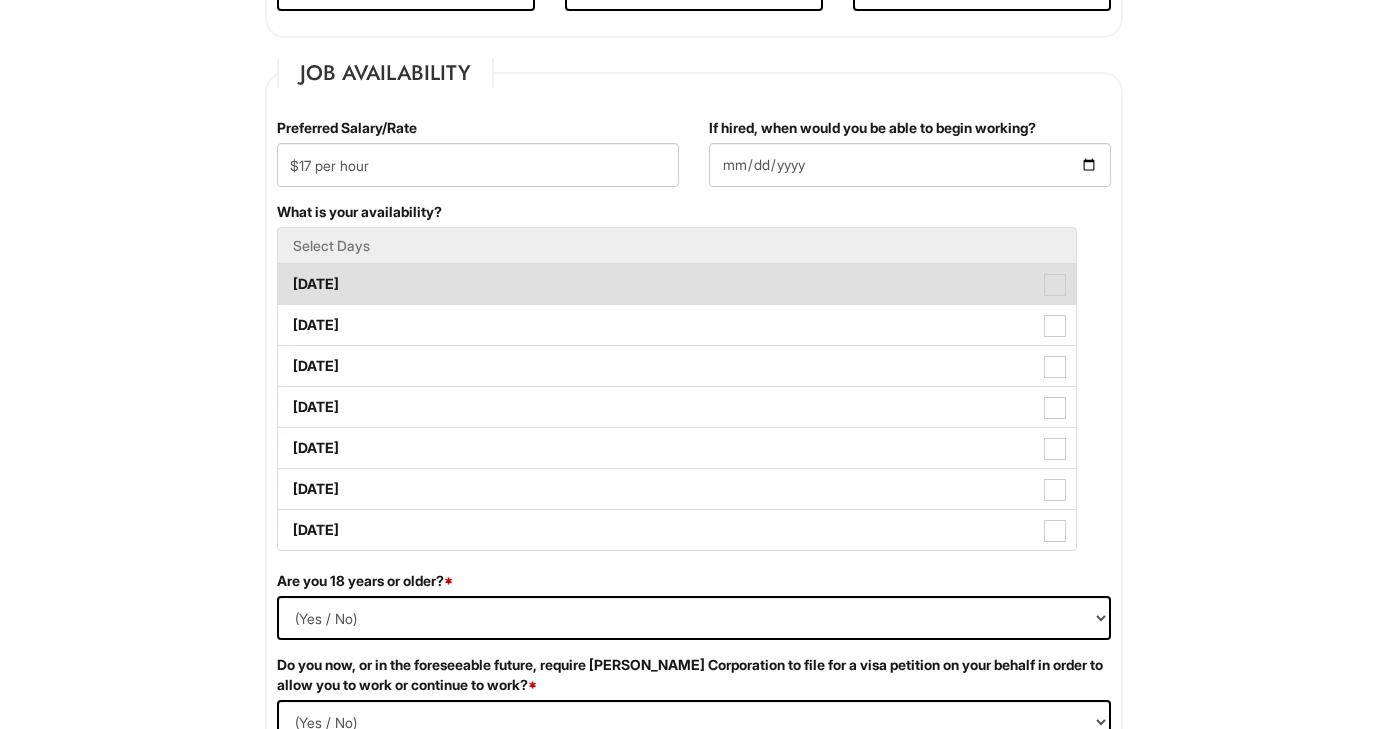 click at bounding box center [1055, 285] 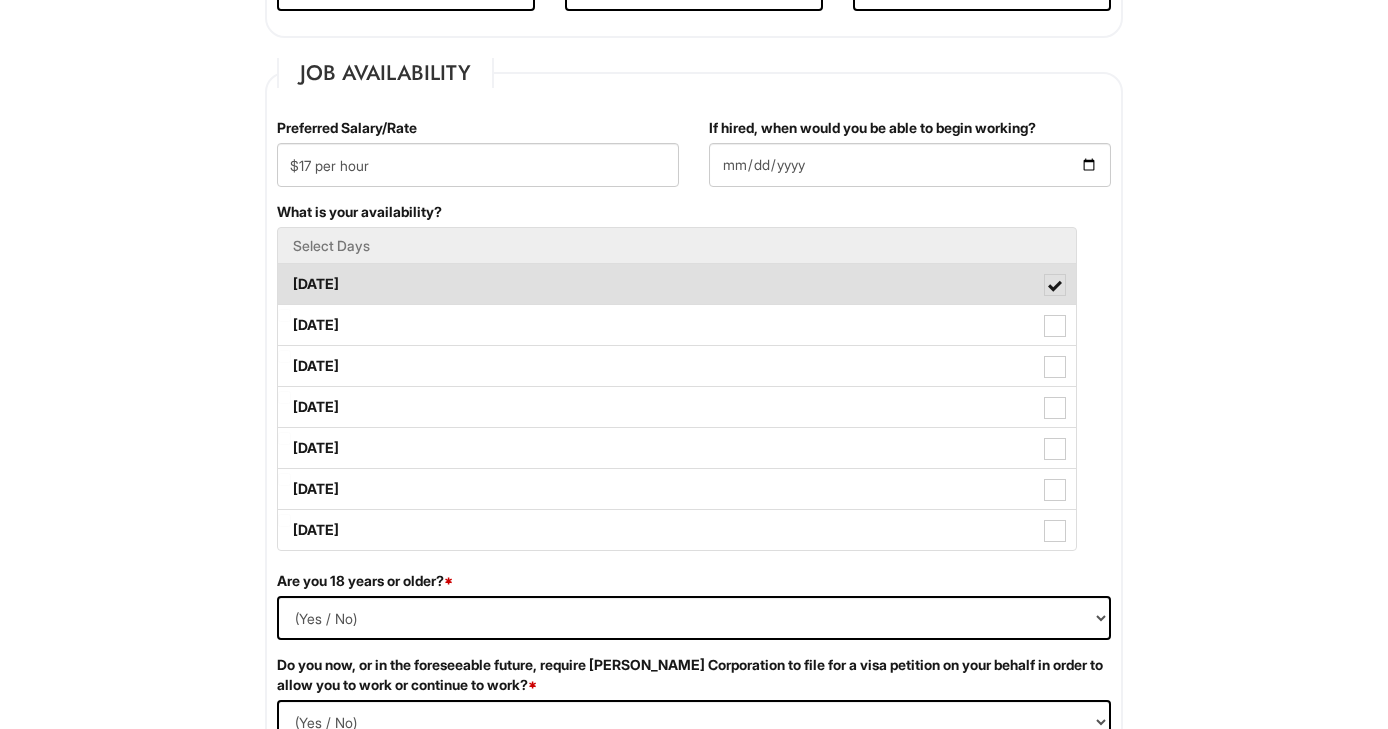 click on "[DATE]" at bounding box center [677, 284] 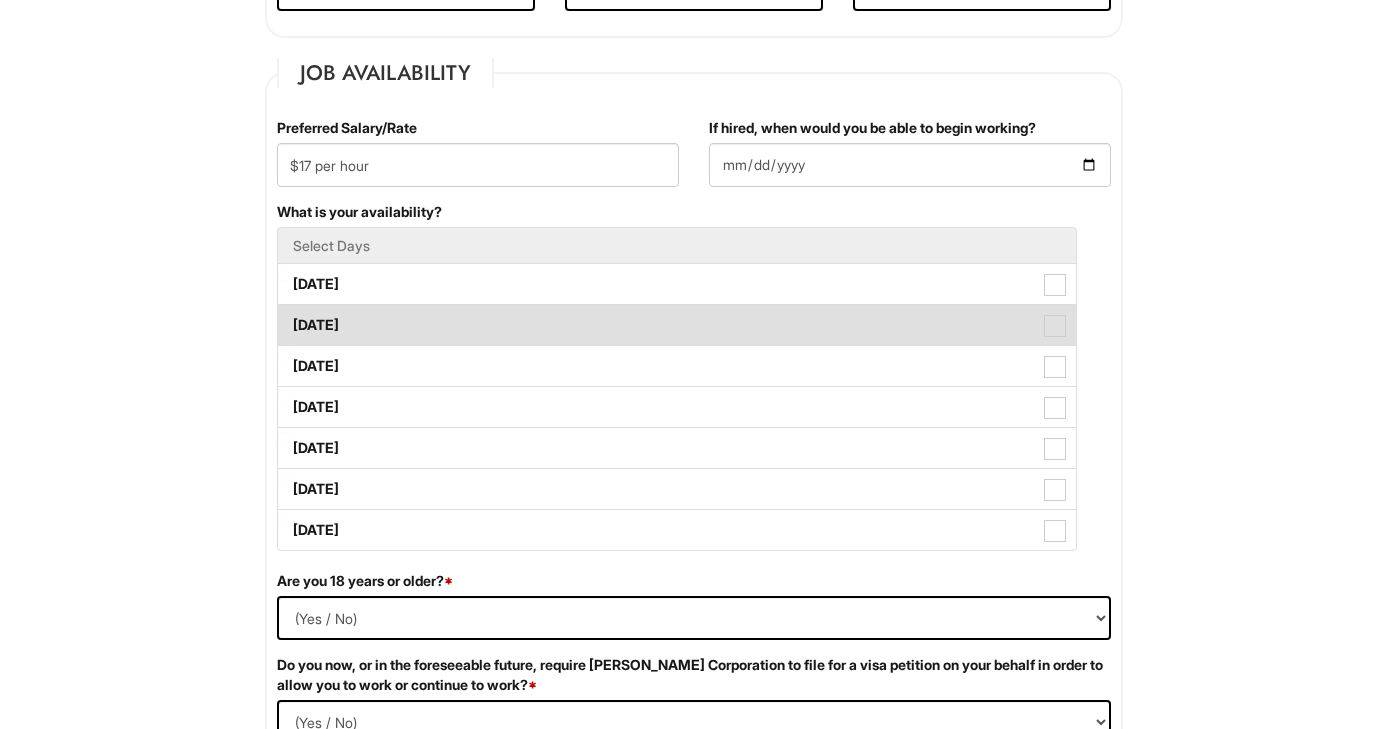 click at bounding box center [1055, 326] 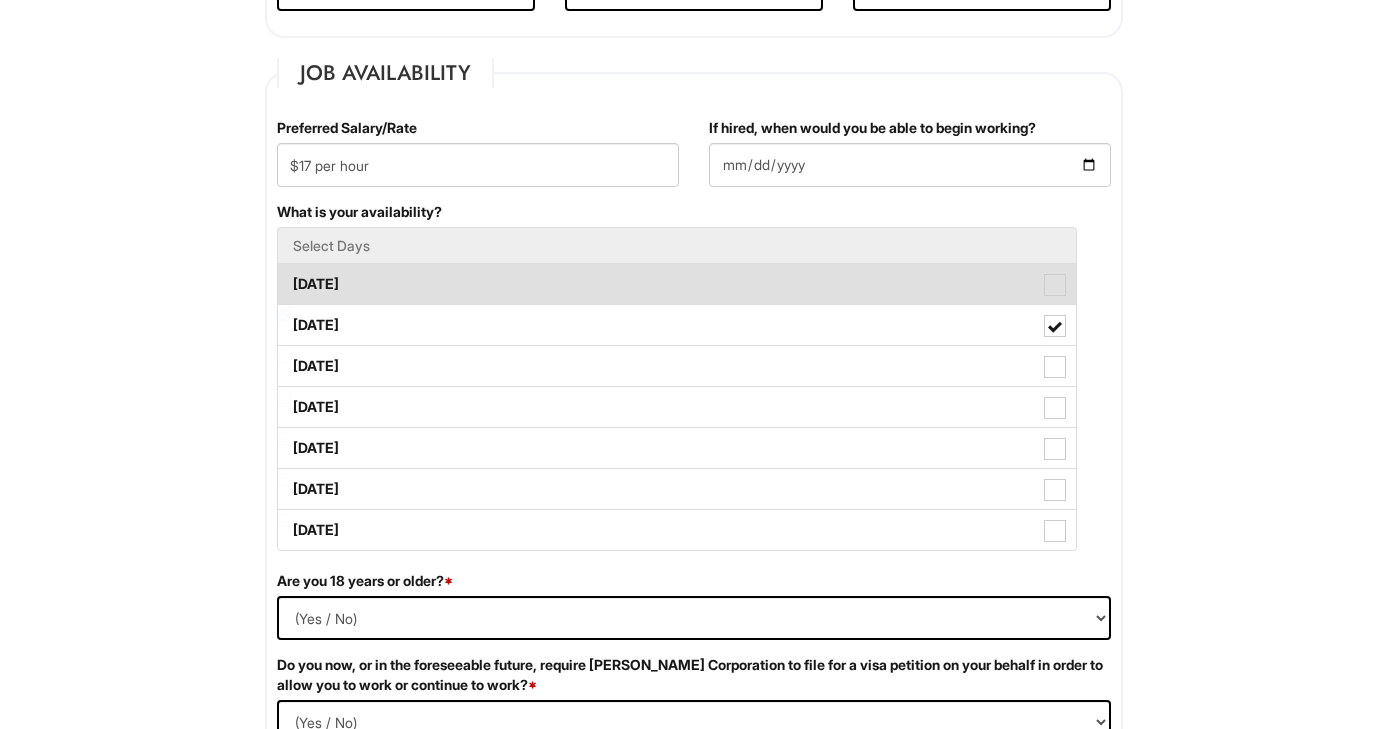 click at bounding box center (1055, 285) 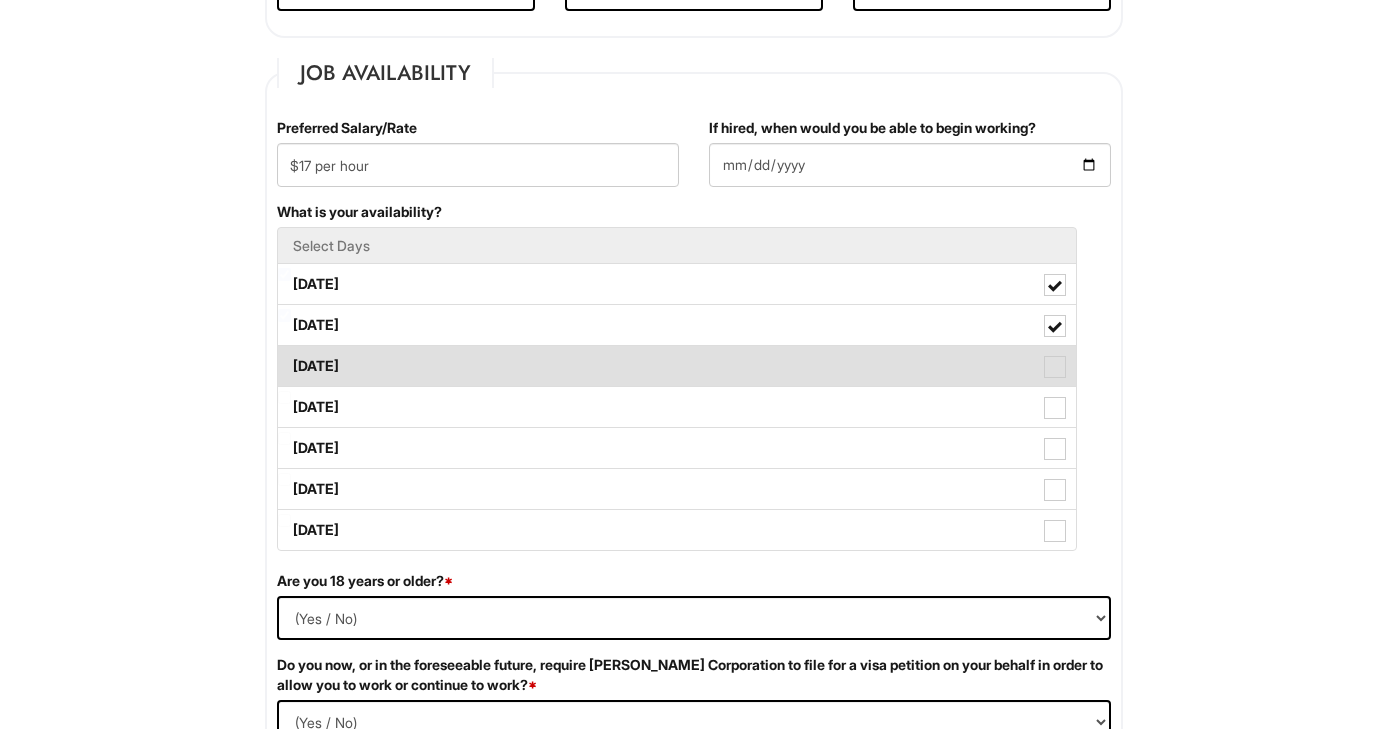 click at bounding box center (1055, 367) 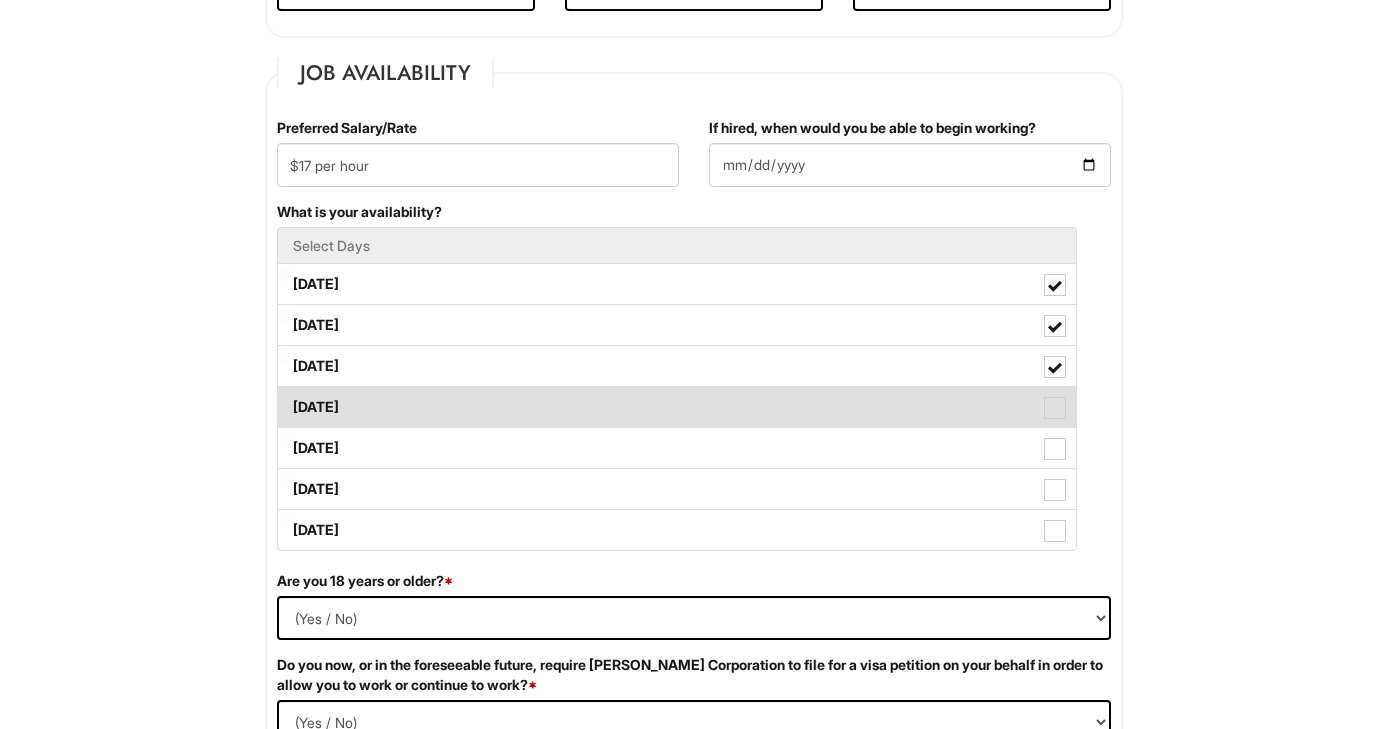 click on "[DATE]" at bounding box center [677, 407] 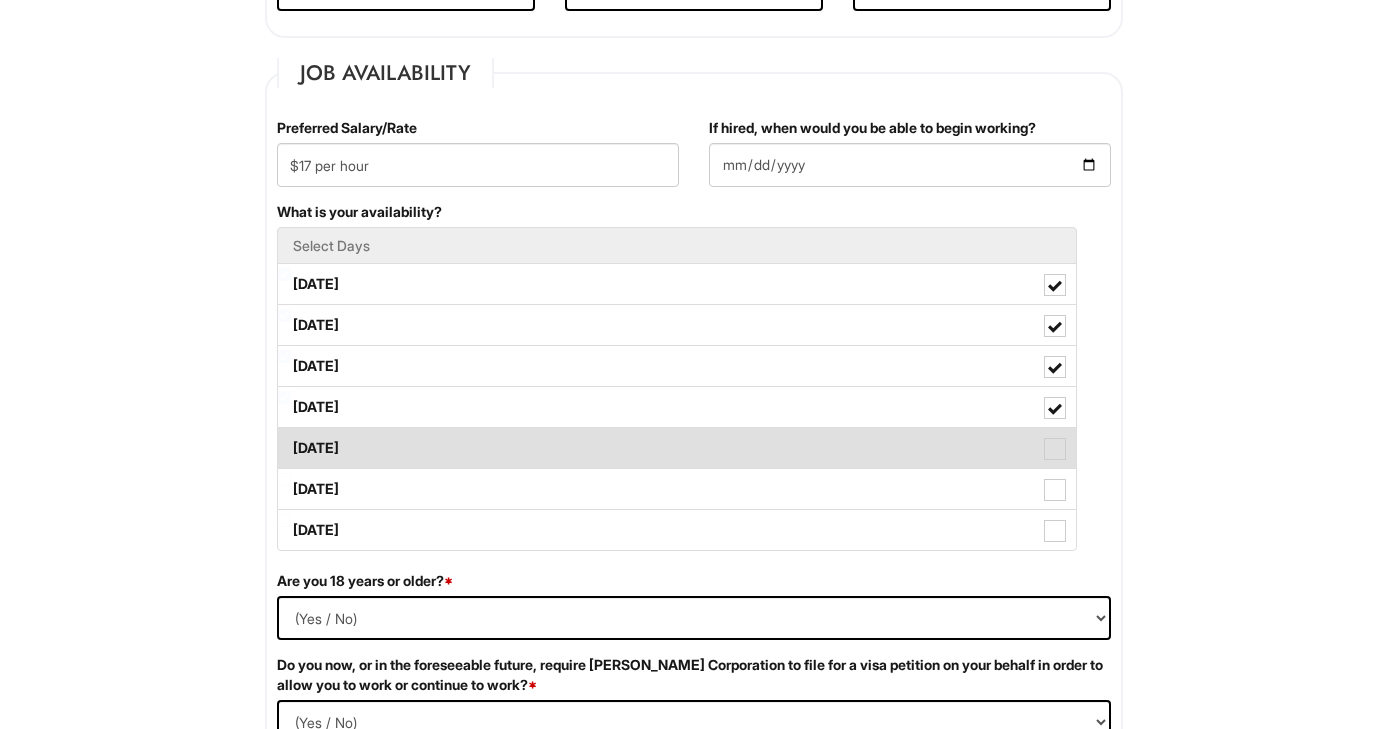 click at bounding box center (1055, 449) 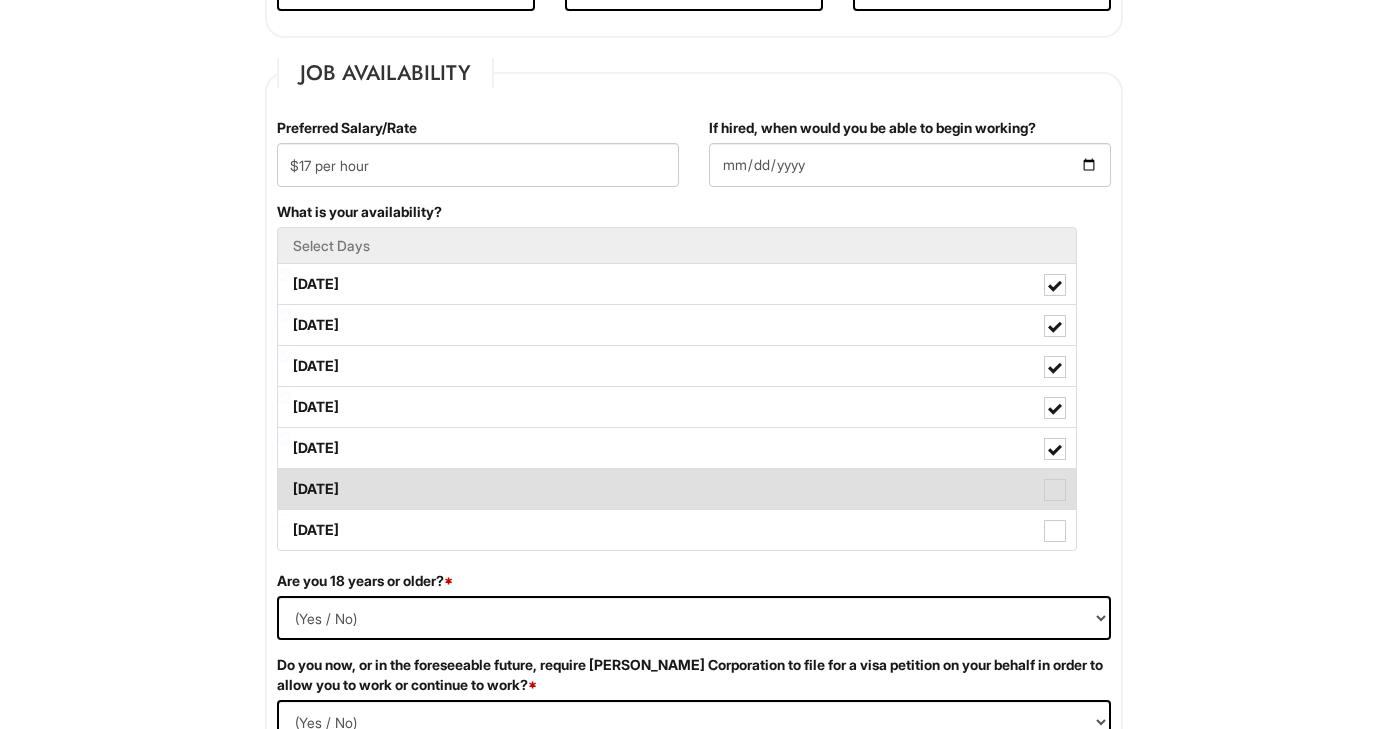 click at bounding box center [1055, 490] 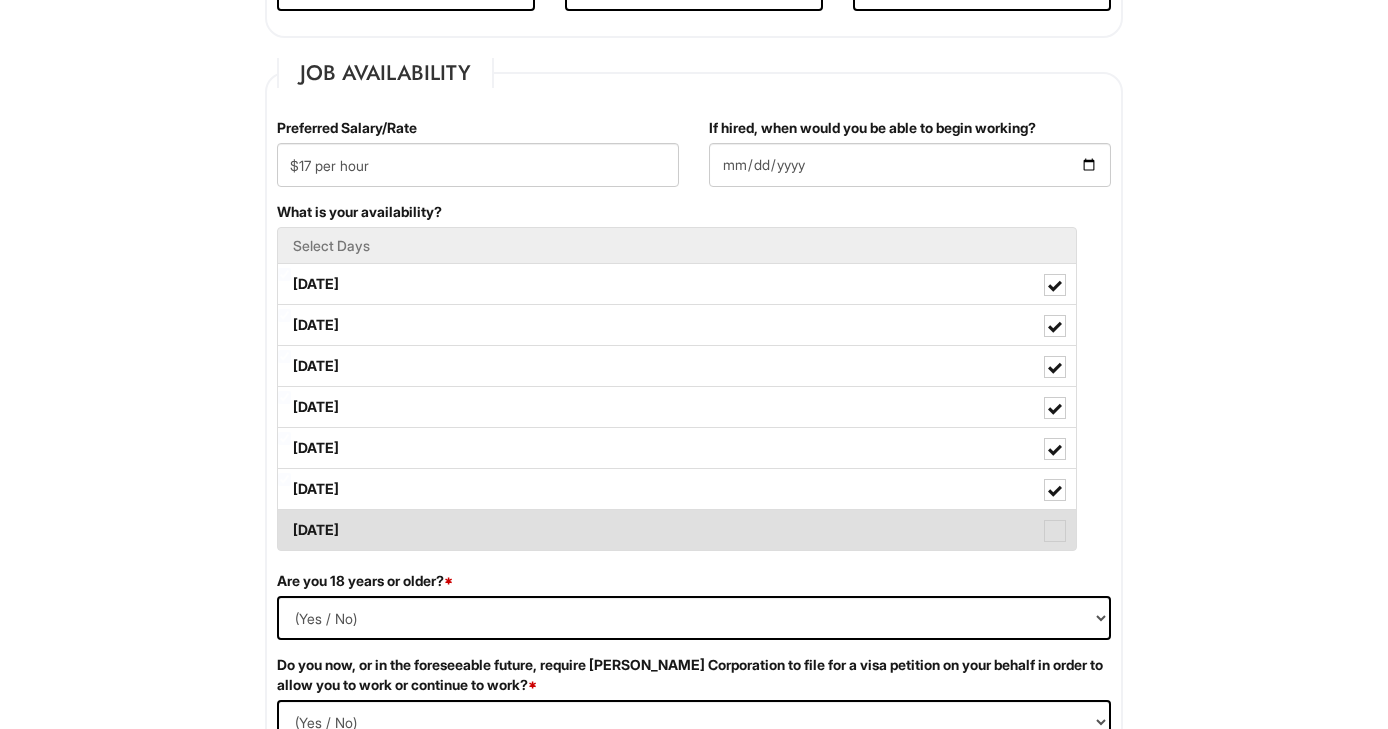 click at bounding box center (1055, 531) 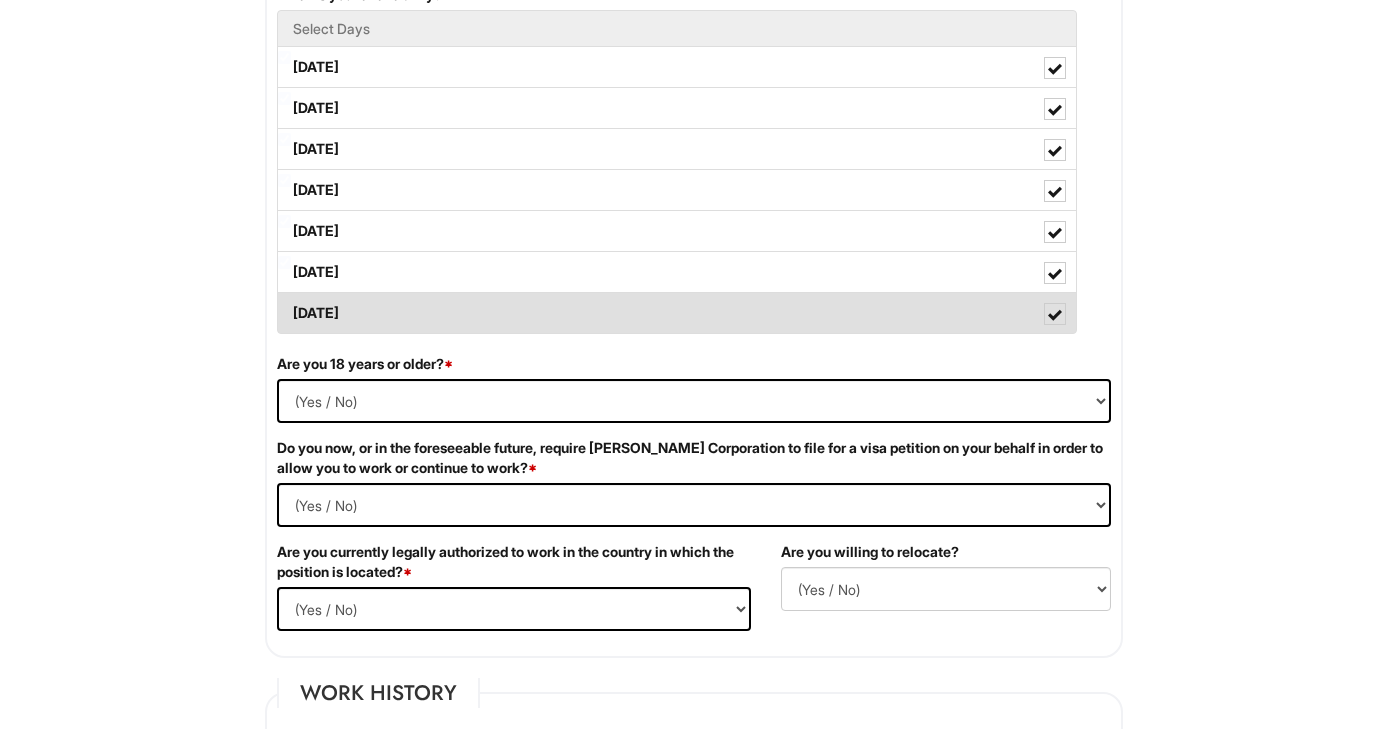 scroll, scrollTop: 1008, scrollLeft: 0, axis: vertical 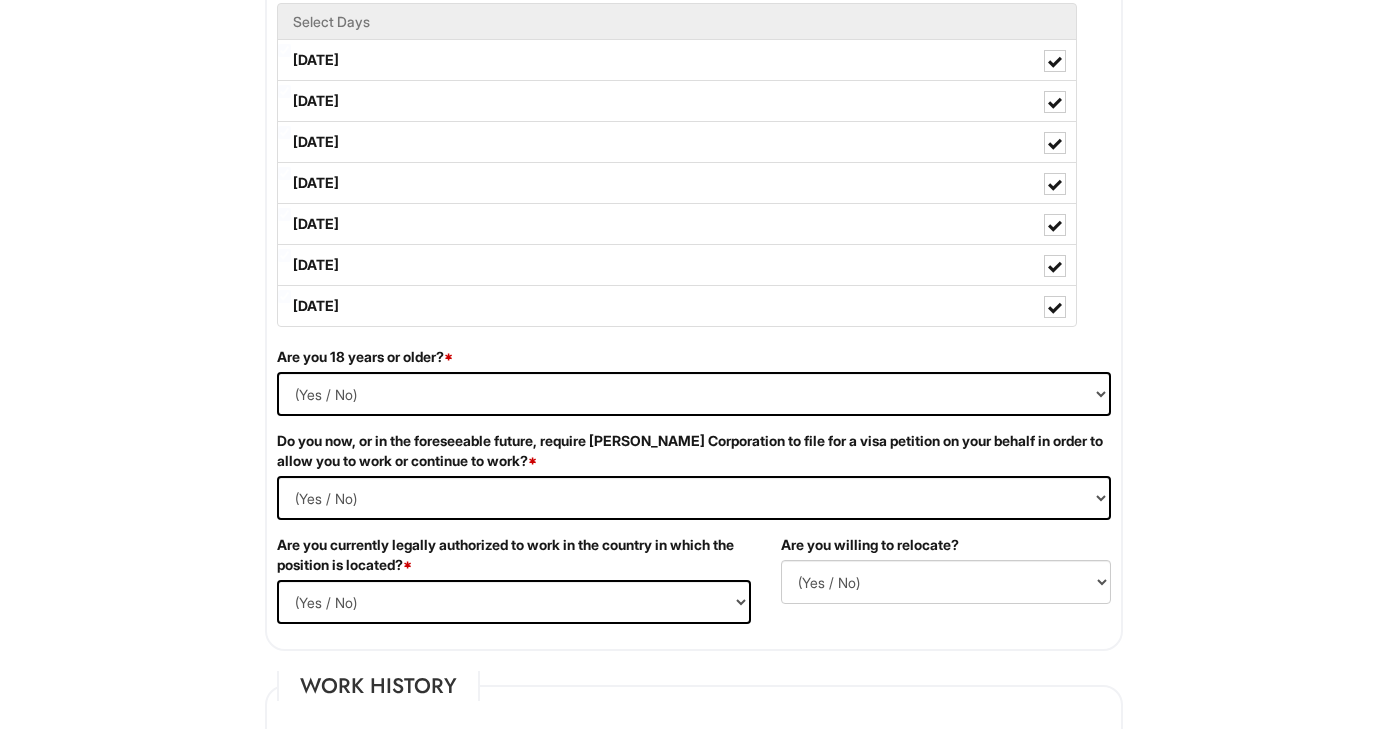 click on "Are you 18 years or older? *   (Yes / No) Yes No" at bounding box center [694, 389] 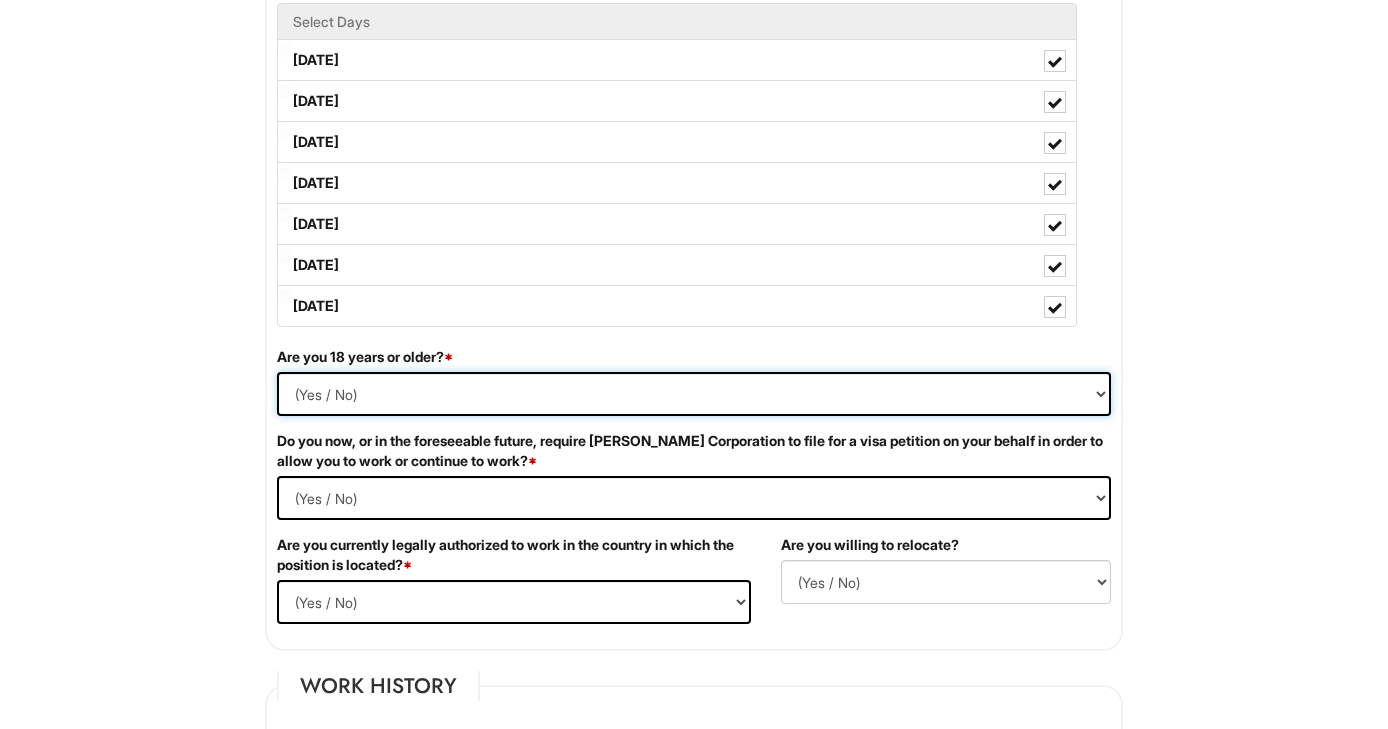 select on "Yes" 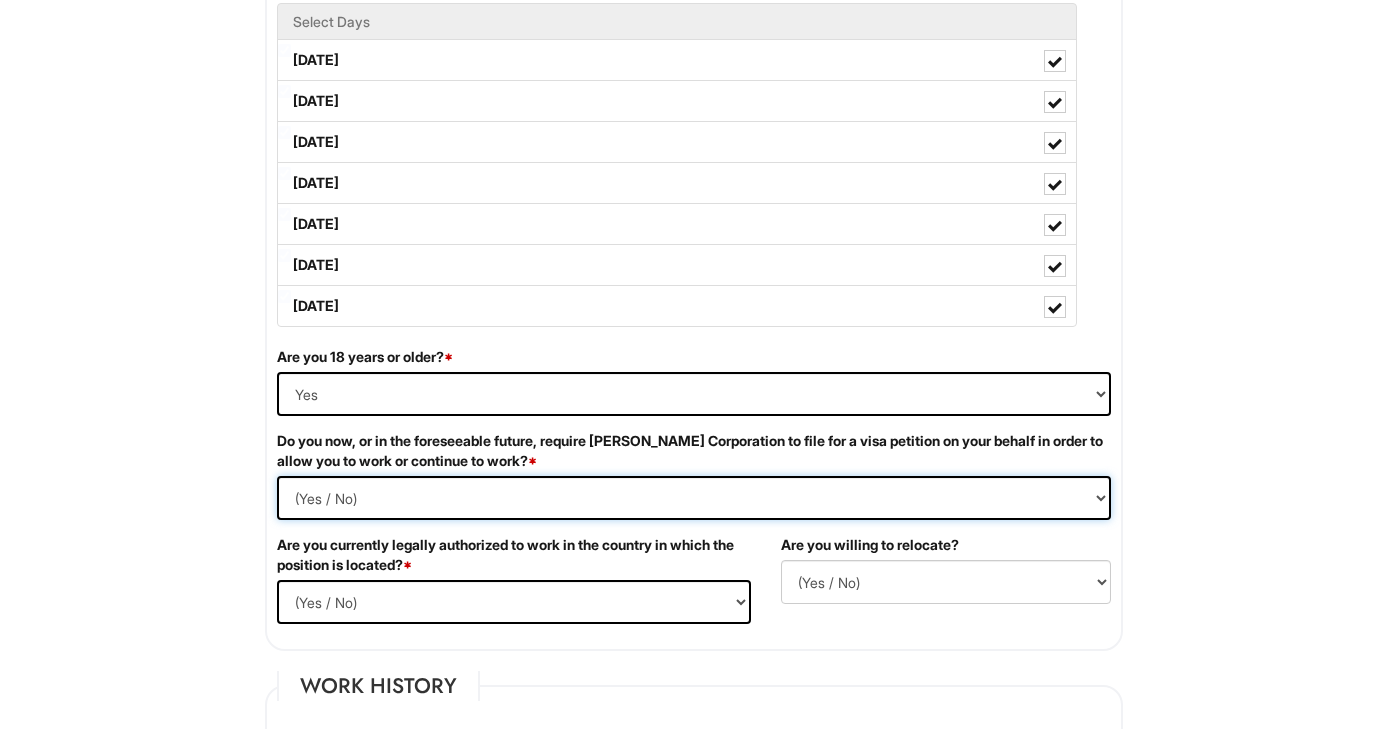 select on "No" 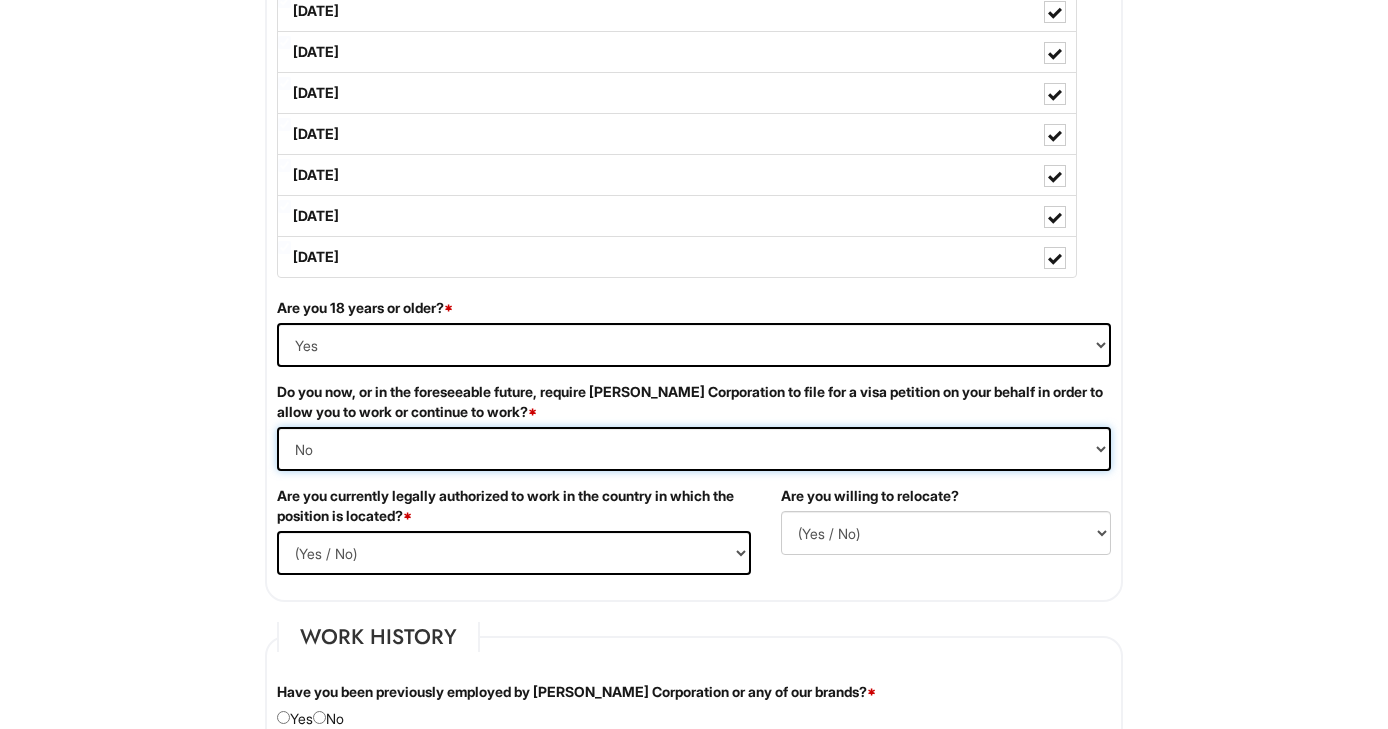 scroll, scrollTop: 1083, scrollLeft: 0, axis: vertical 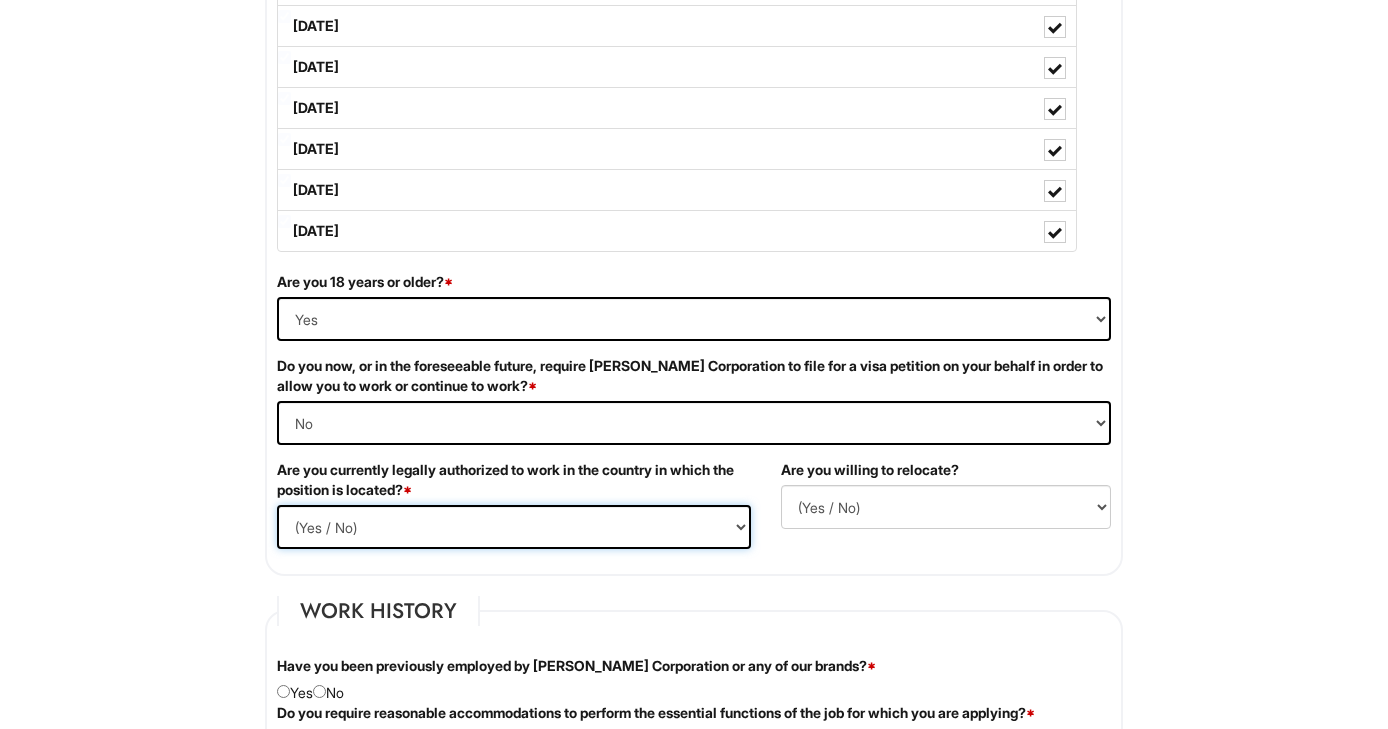 select on "Yes" 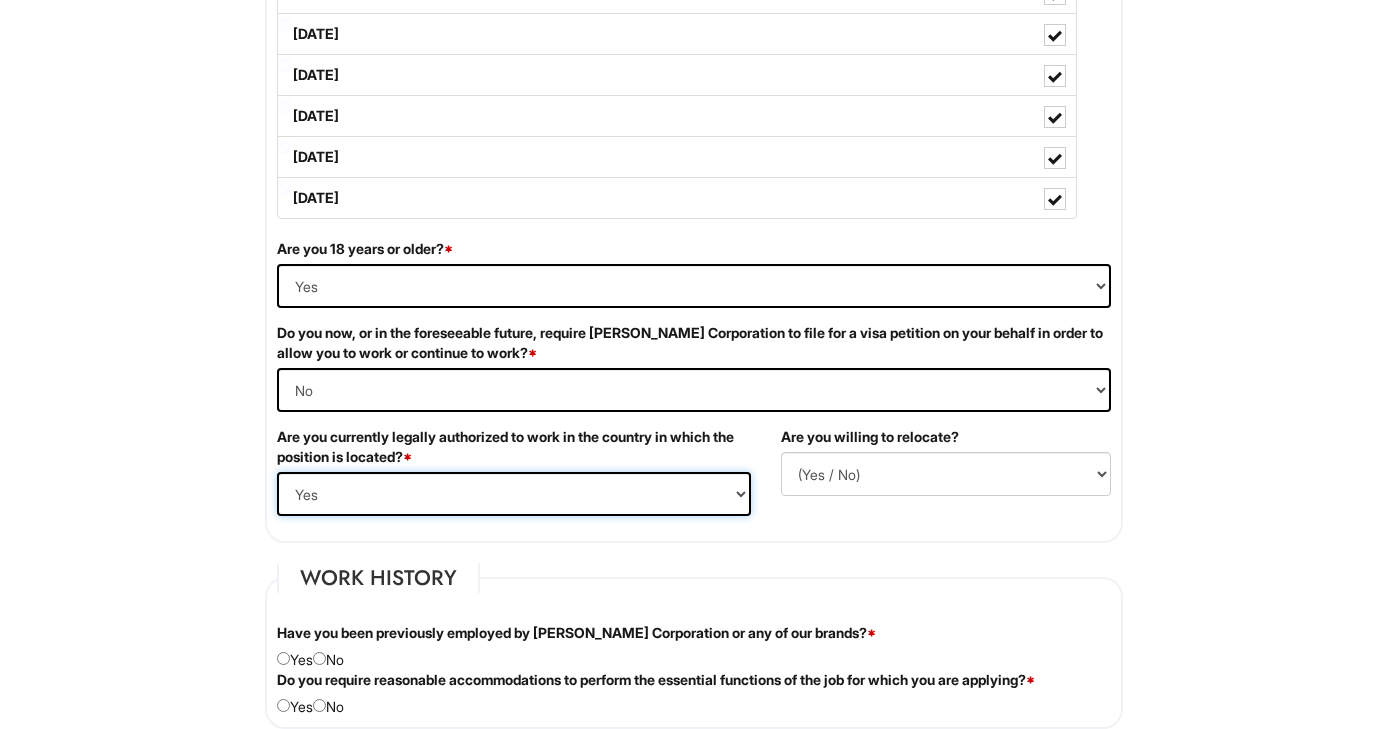 scroll, scrollTop: 1159, scrollLeft: 0, axis: vertical 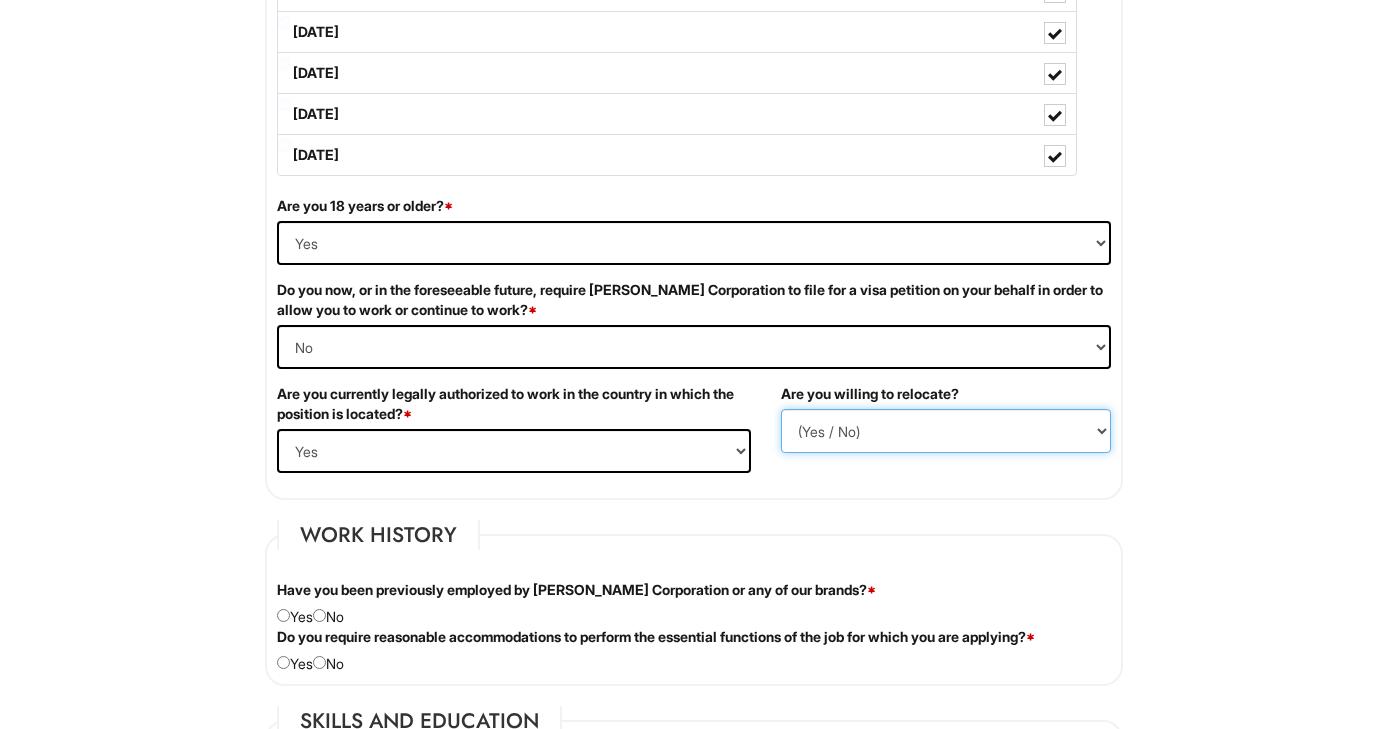 select on "Y" 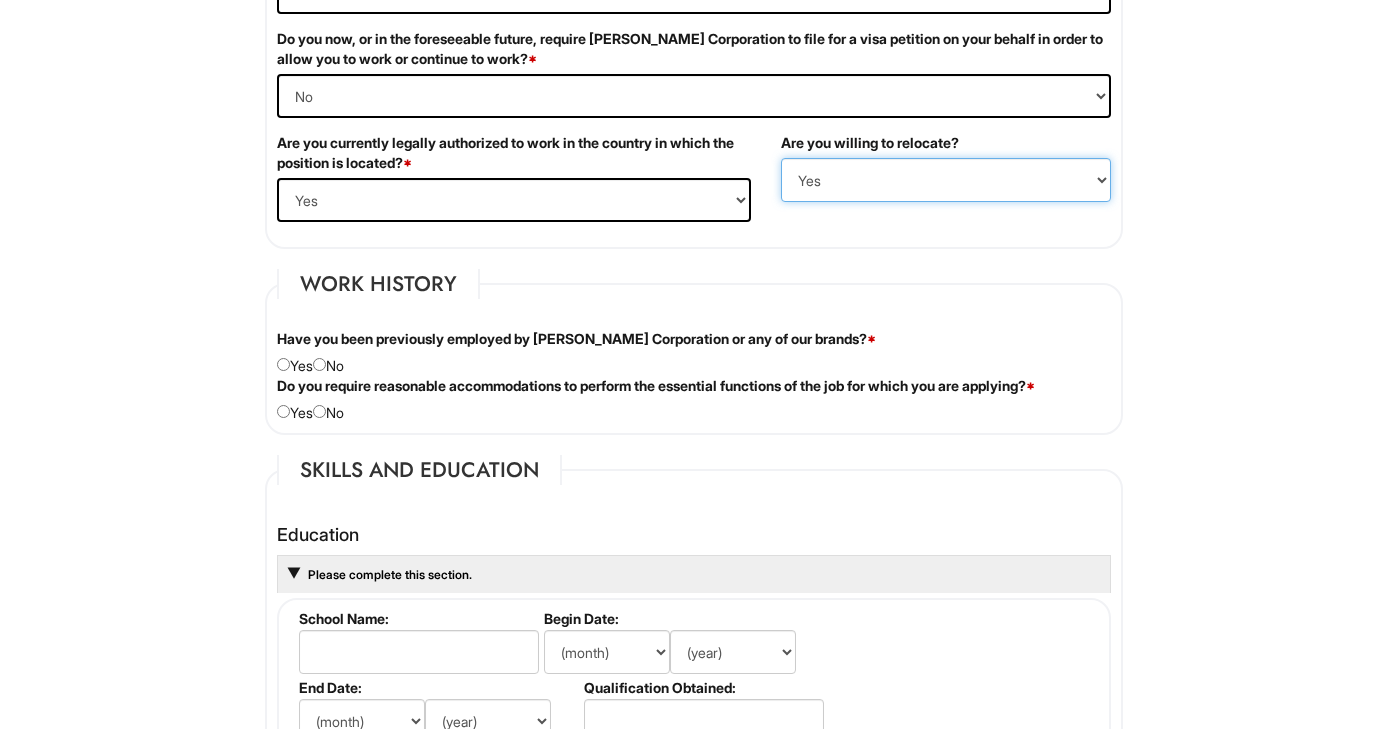 scroll, scrollTop: 1420, scrollLeft: 0, axis: vertical 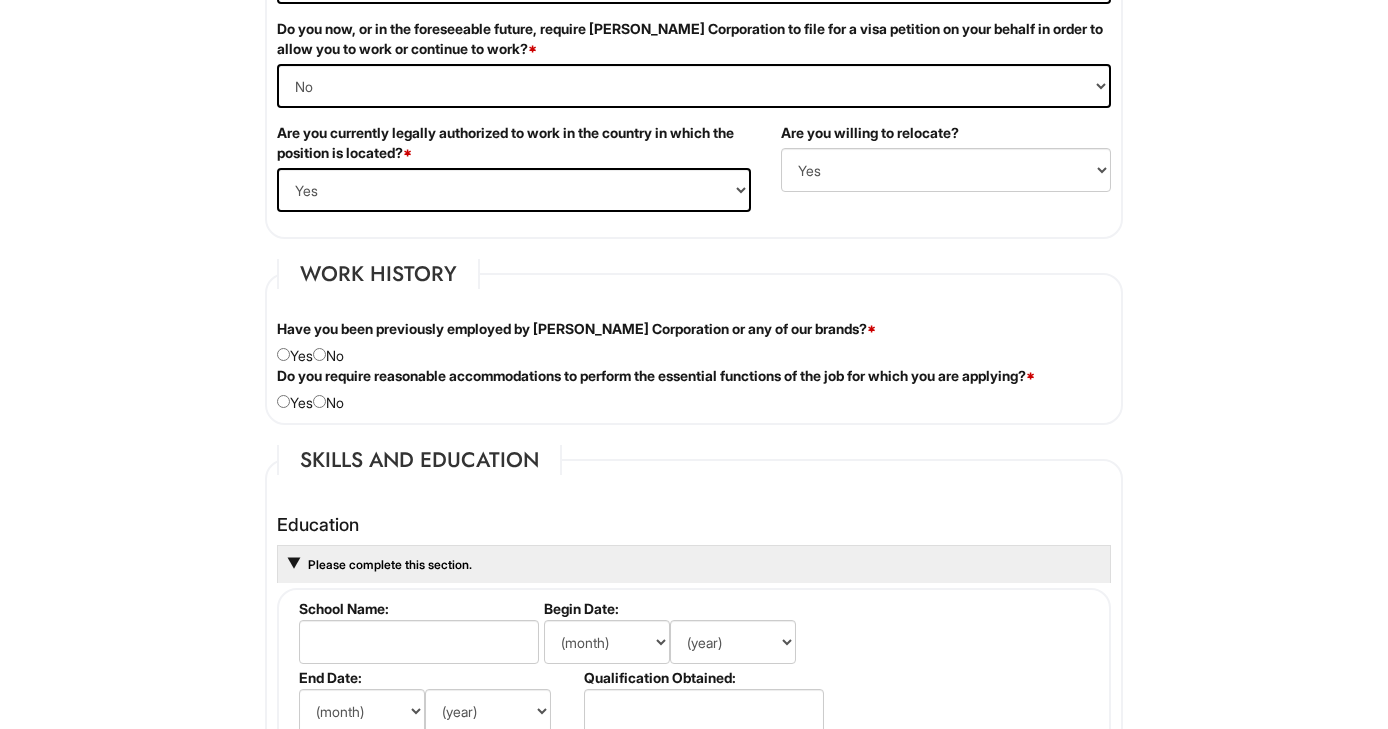 click at bounding box center (319, 354) 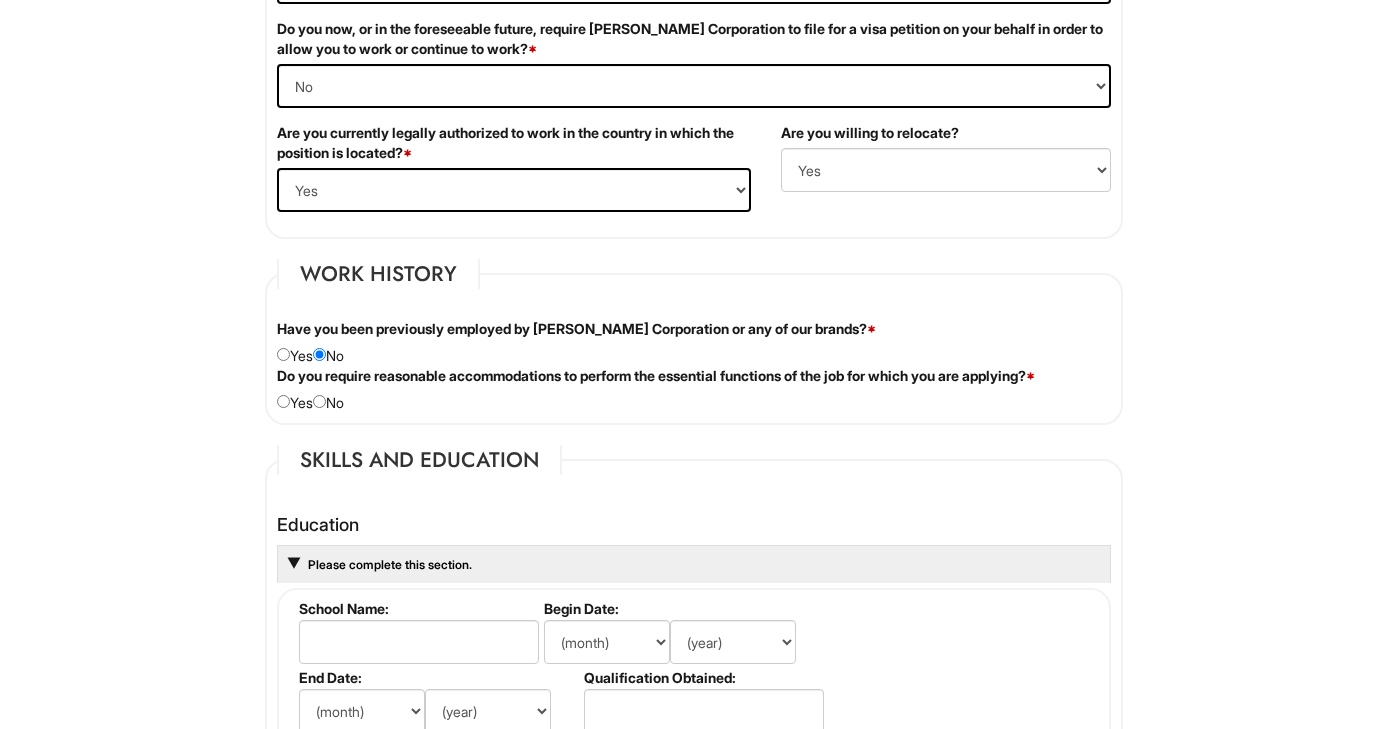 click at bounding box center (319, 401) 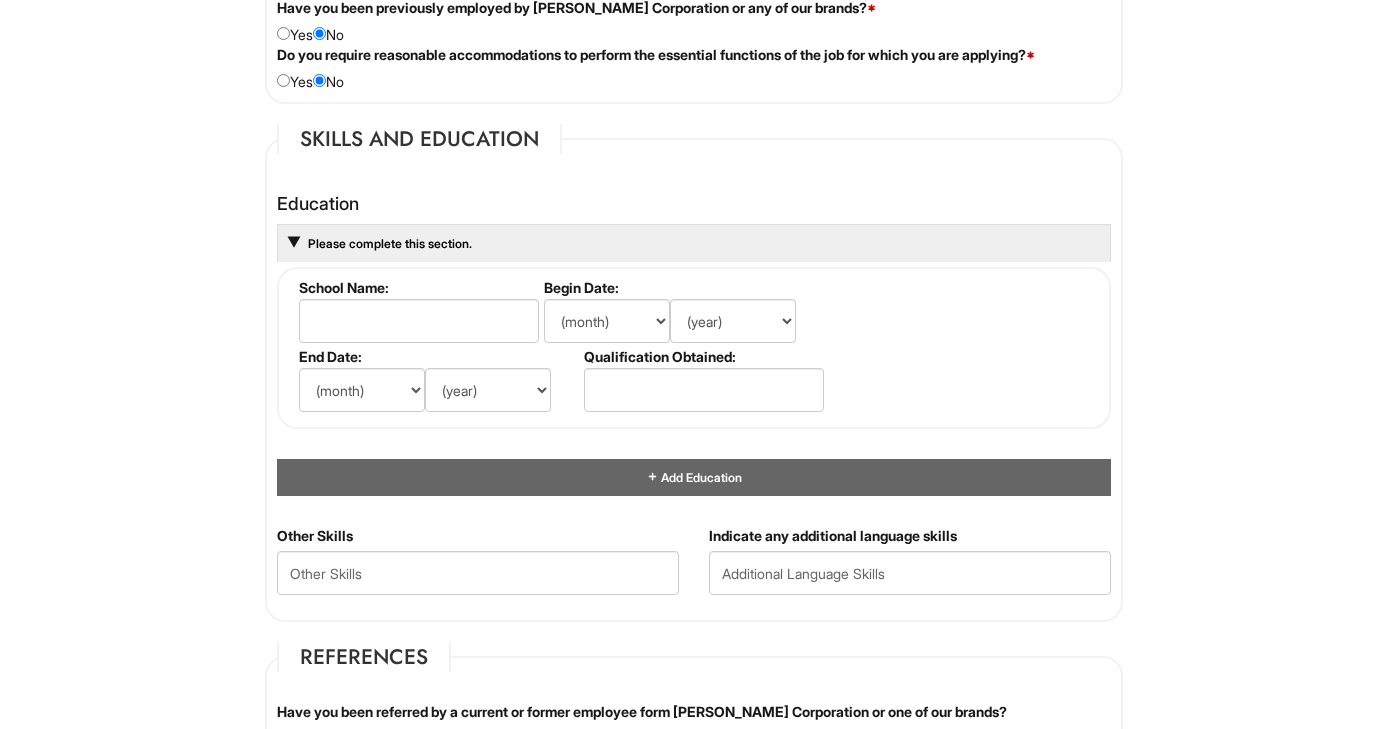 scroll, scrollTop: 1742, scrollLeft: 0, axis: vertical 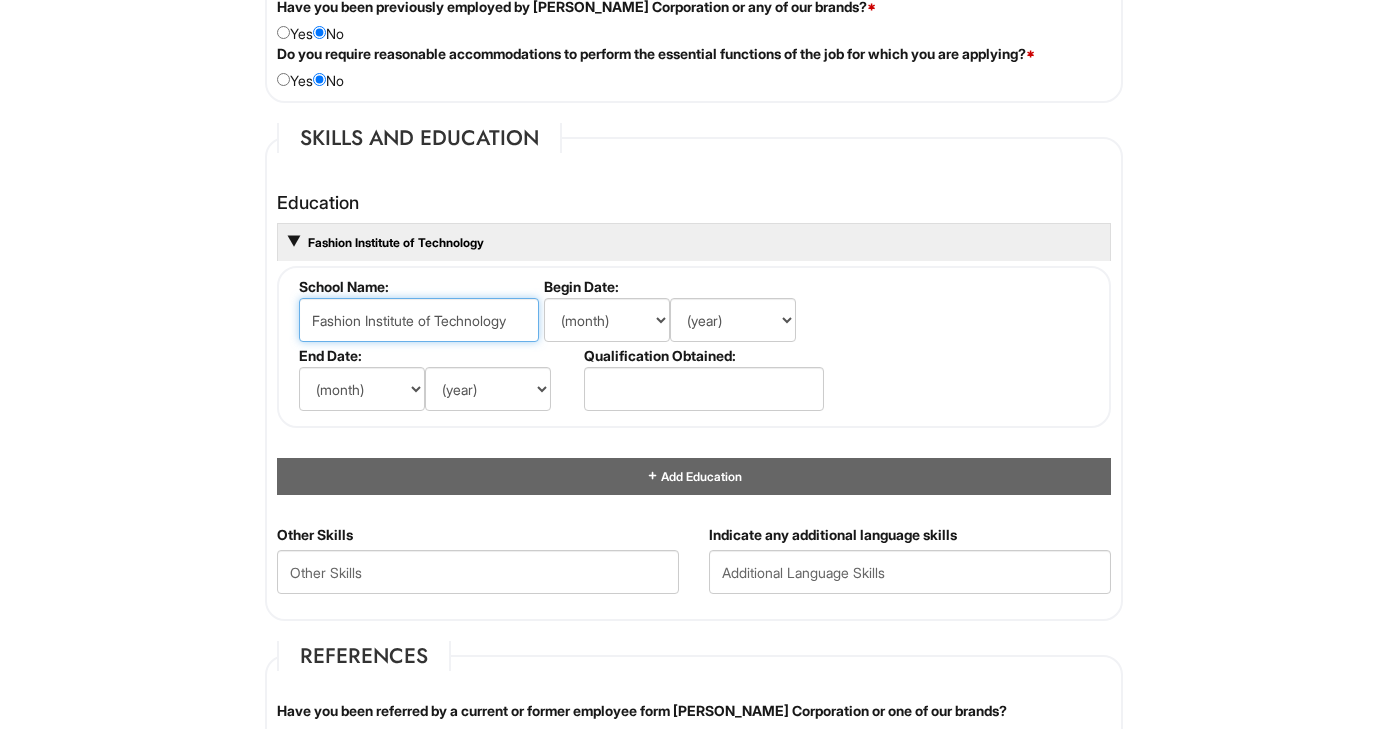 type on "Fashion Institute of Technology" 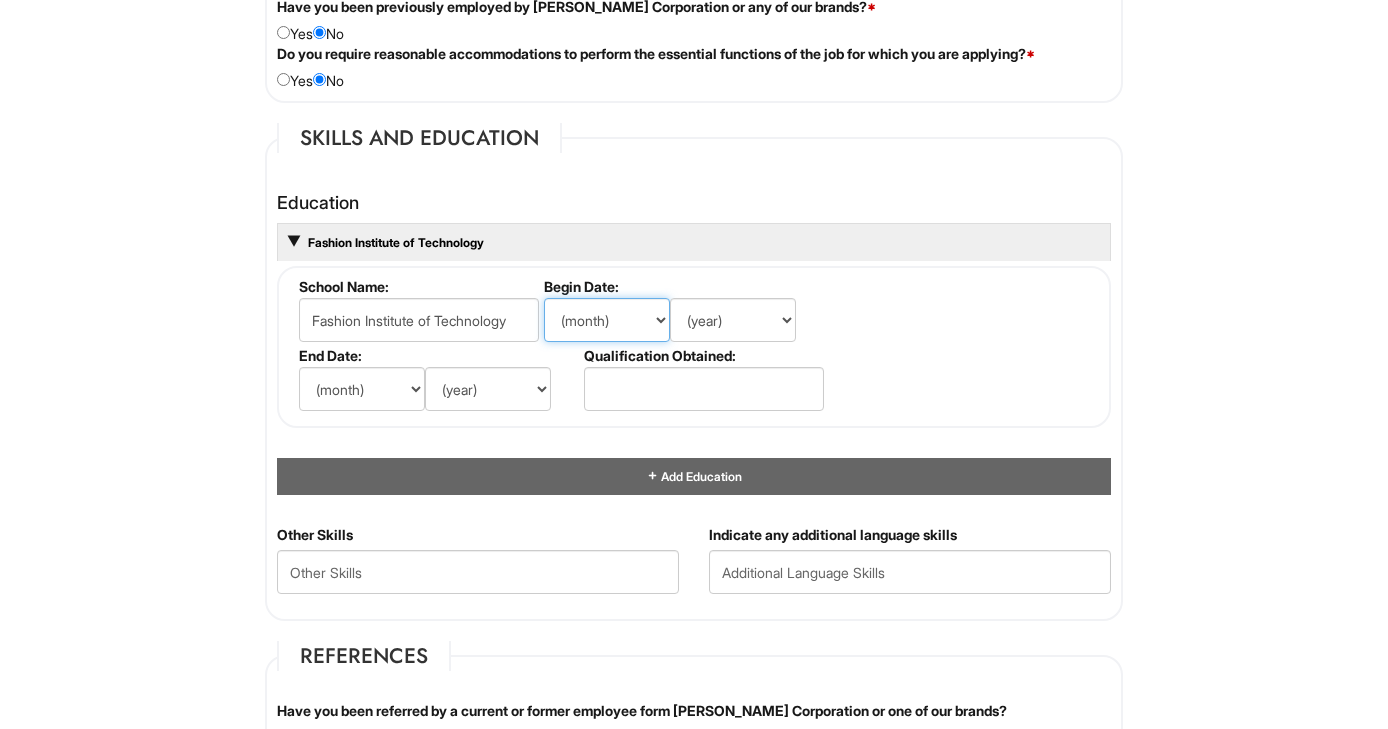 select on "8" 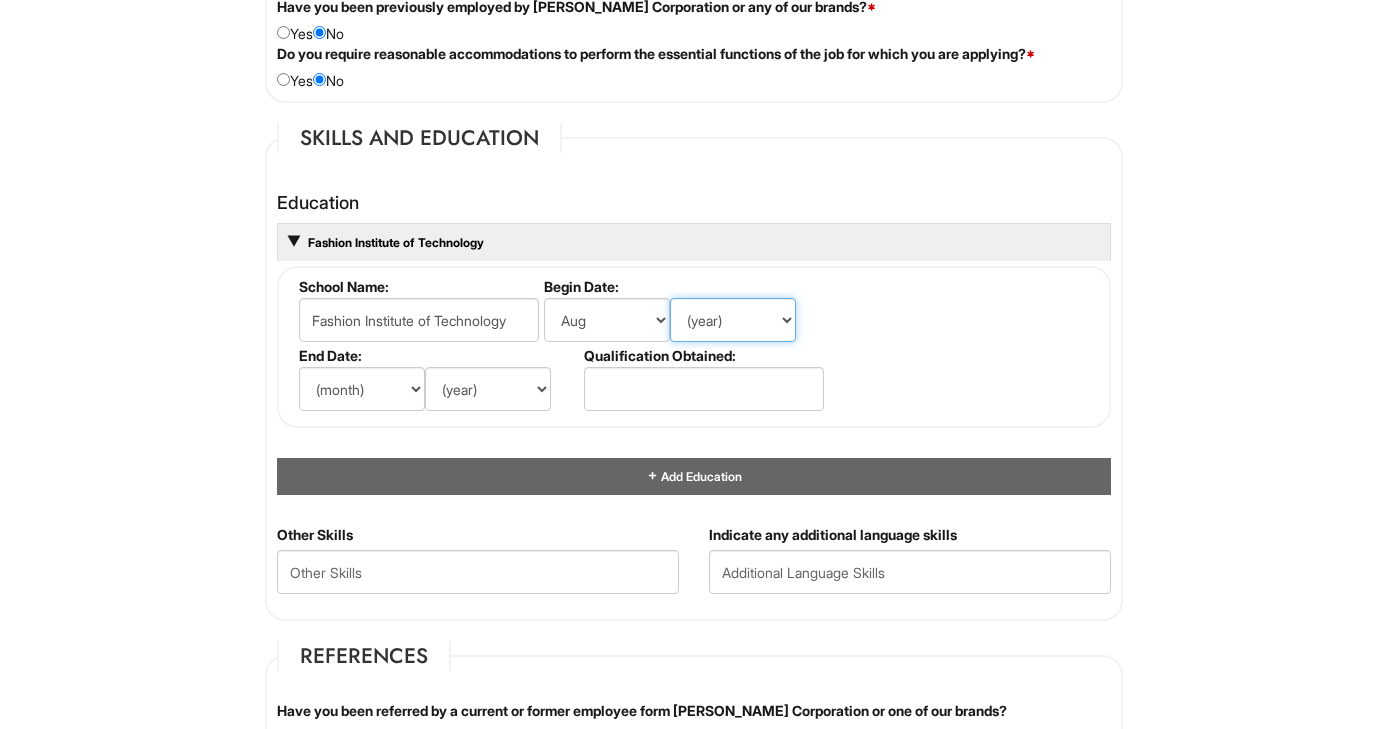 select on "2023" 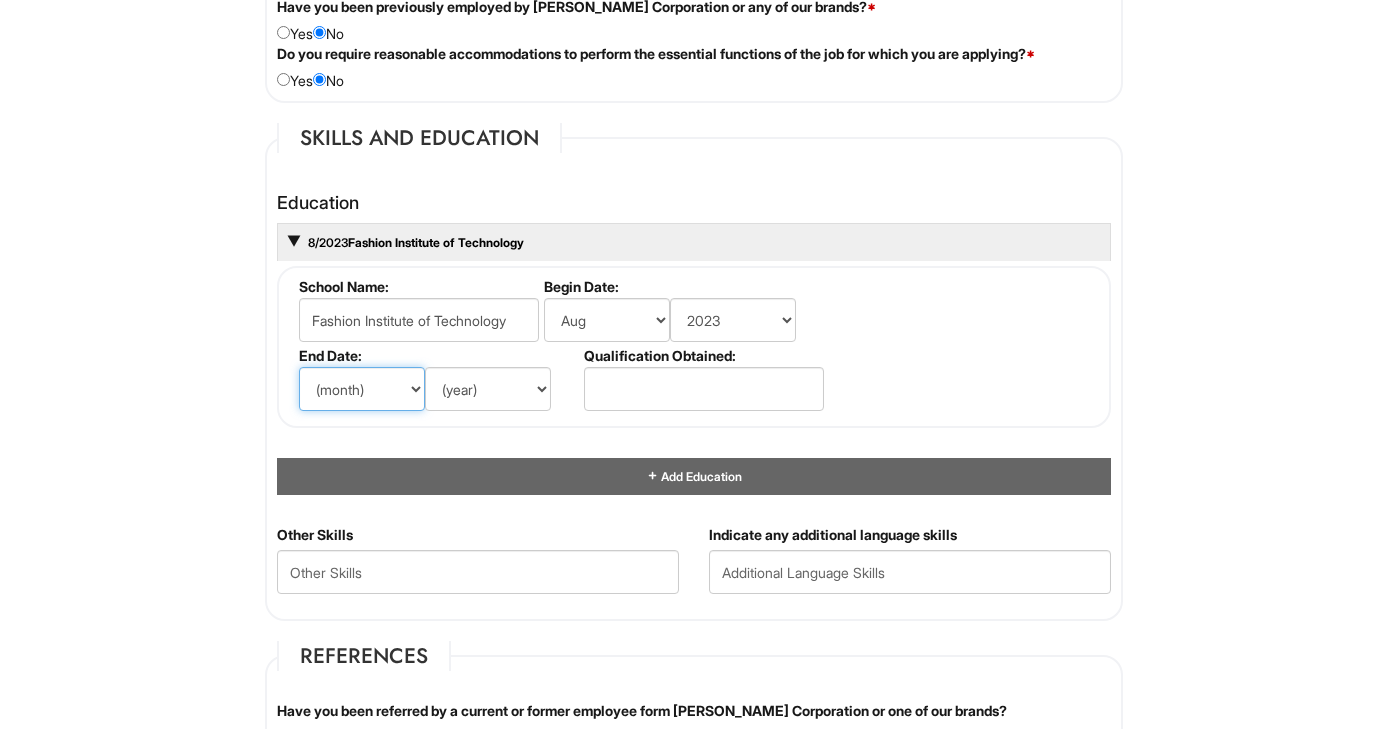 select on "12" 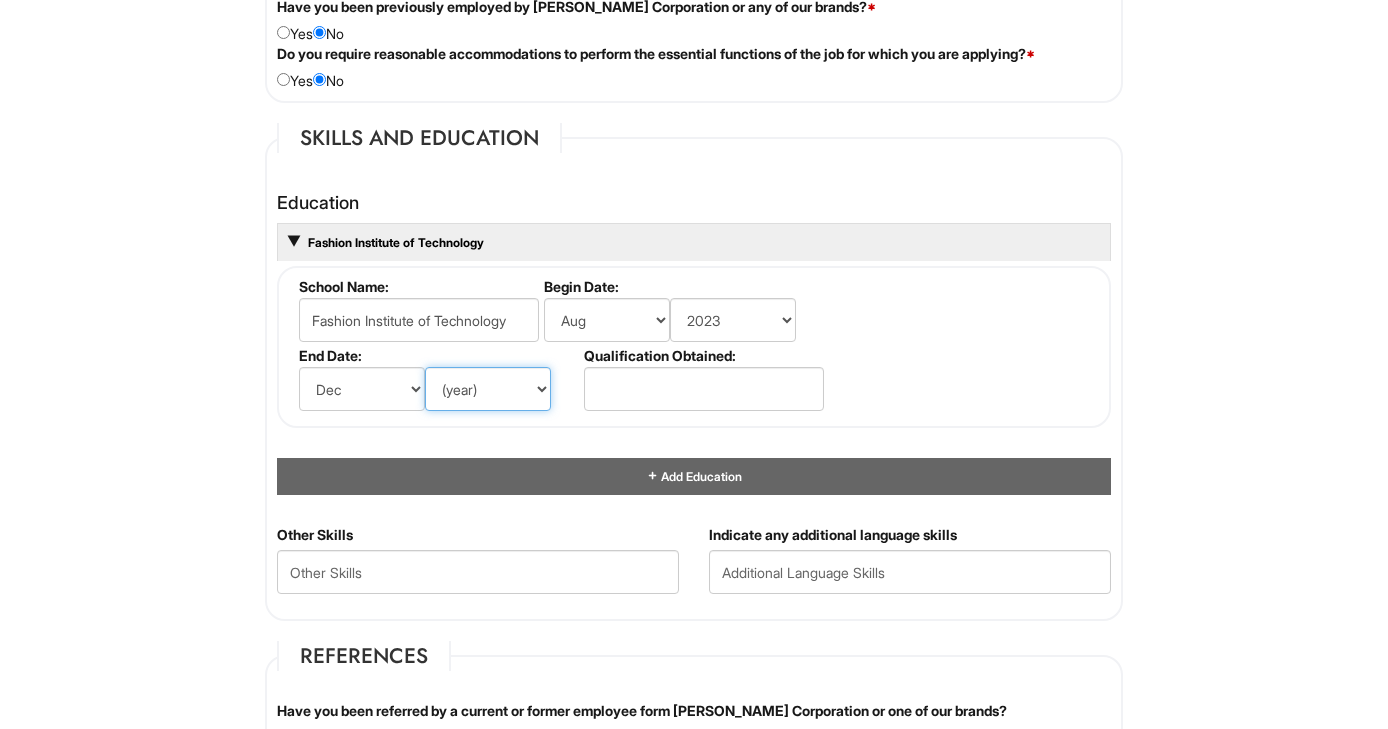 select on "2026" 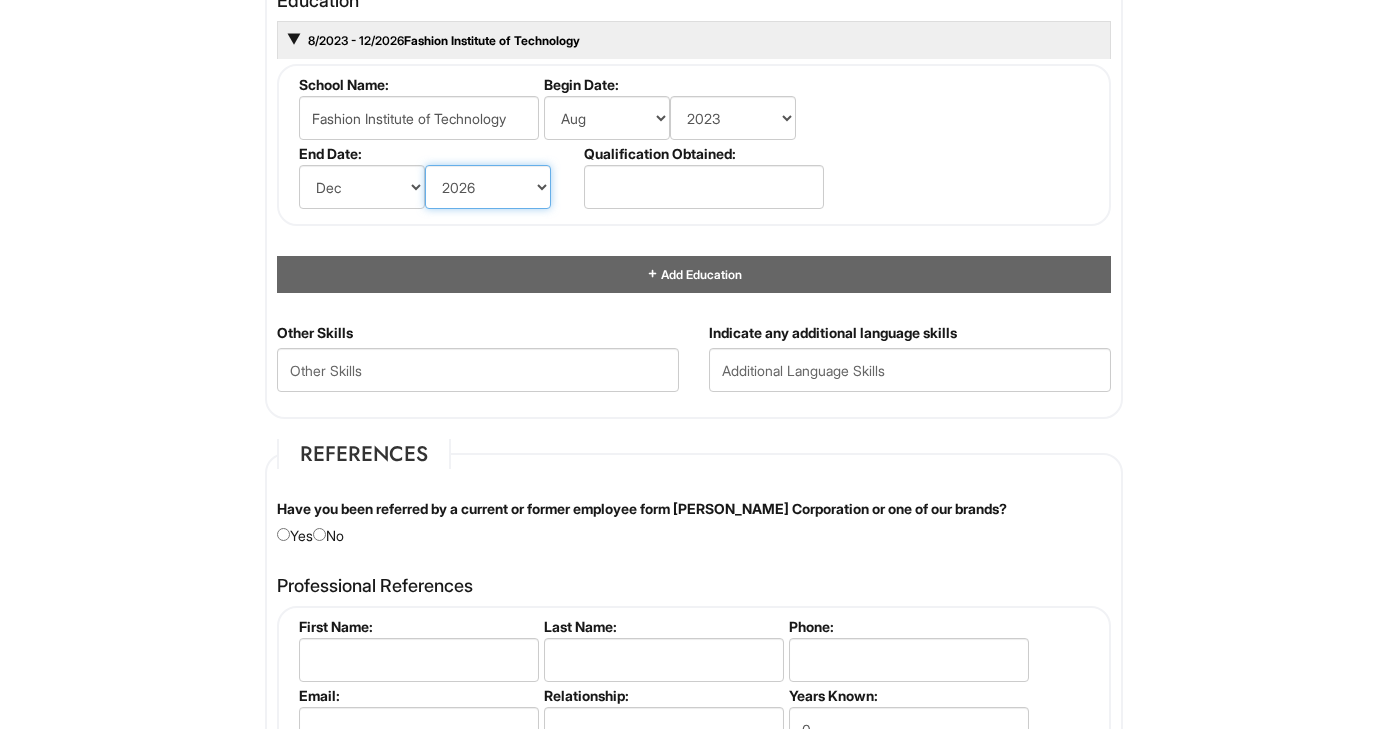 scroll, scrollTop: 1947, scrollLeft: 0, axis: vertical 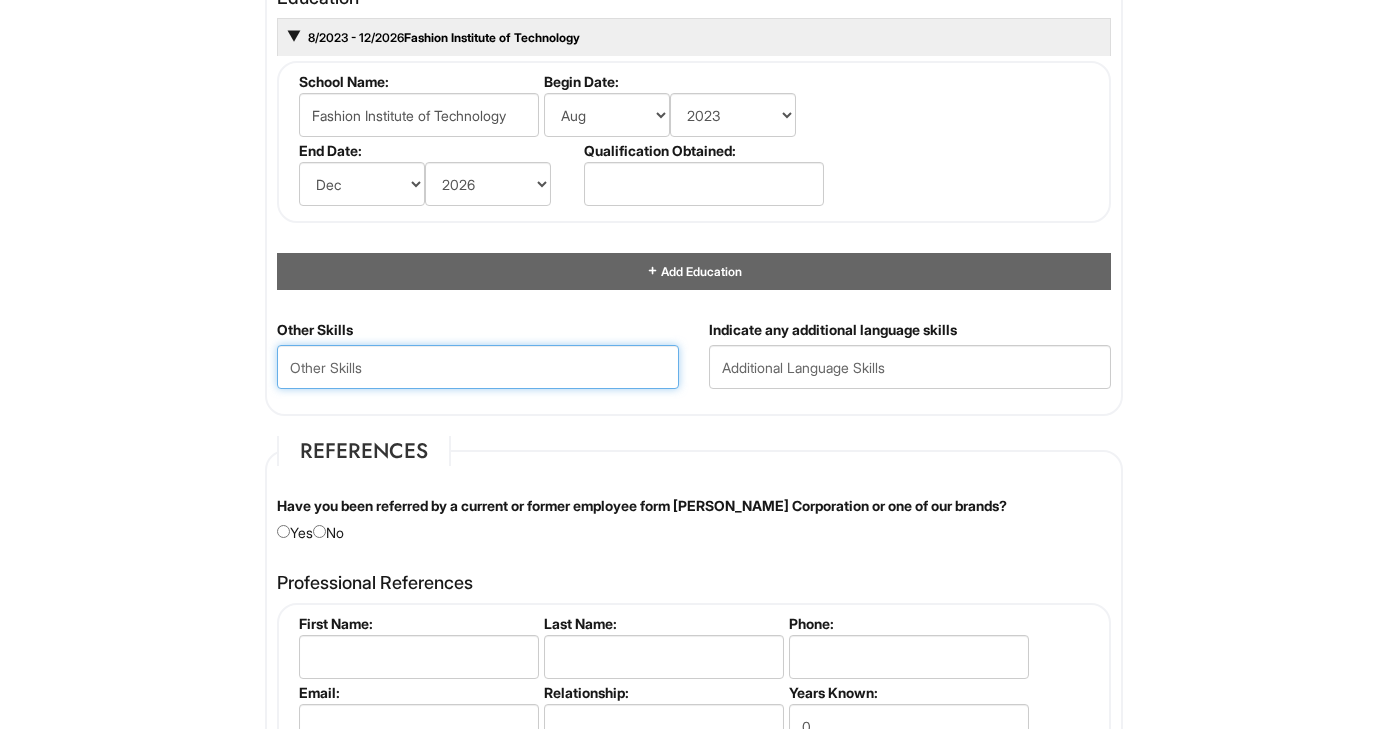 click at bounding box center (478, 367) 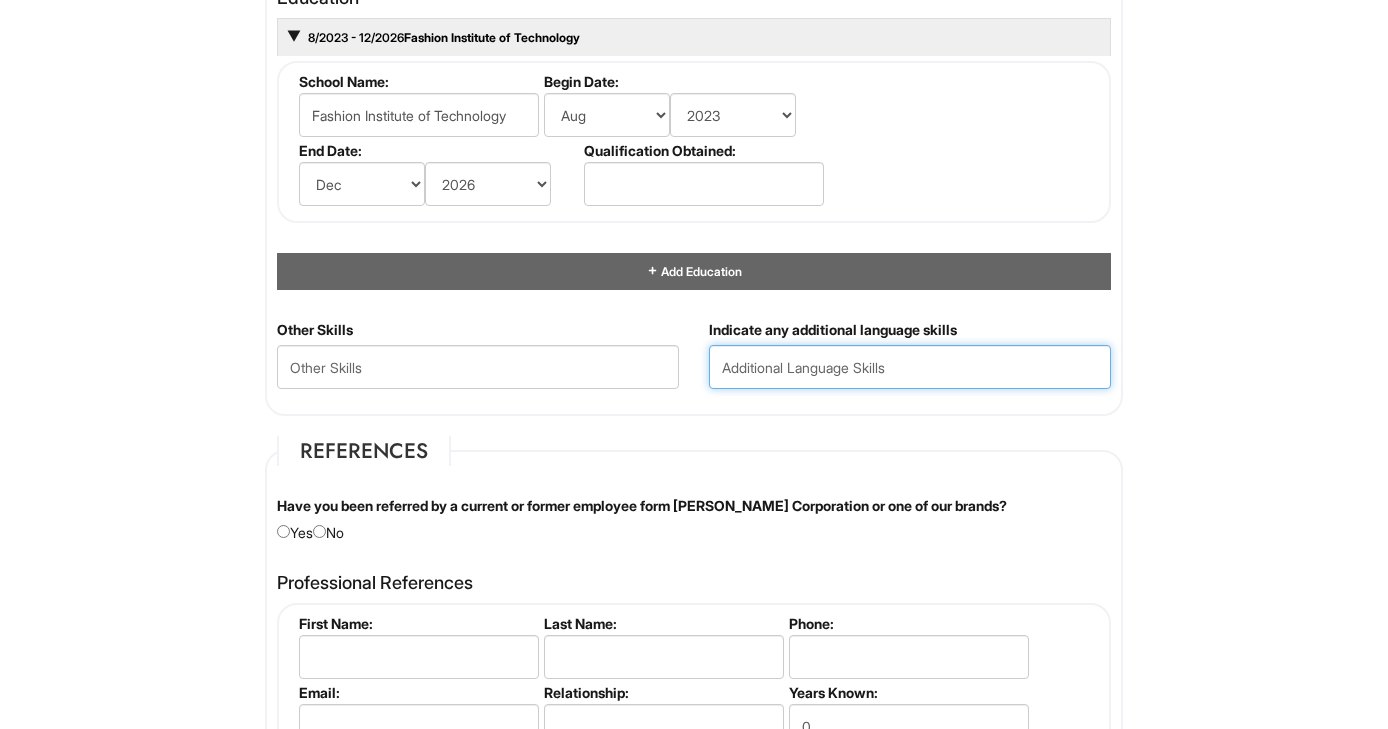 click at bounding box center [910, 367] 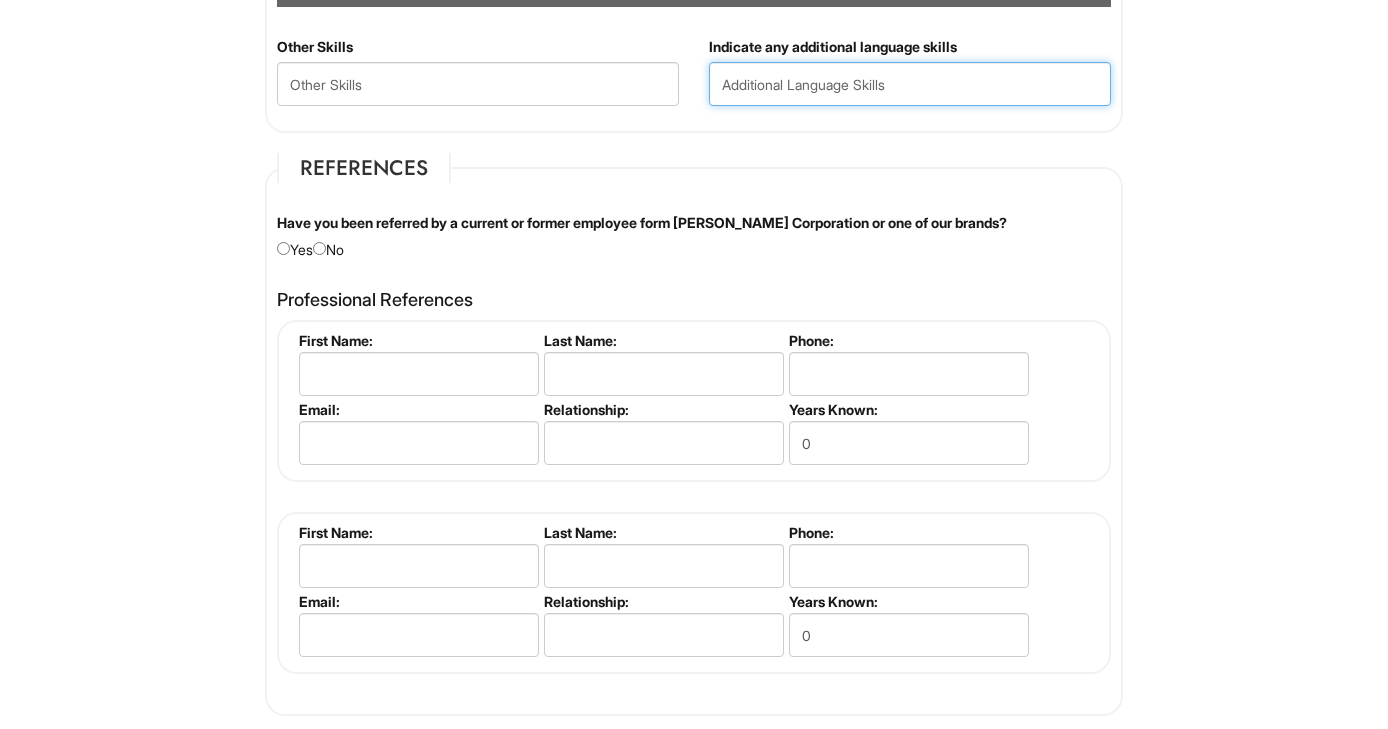 scroll, scrollTop: 2234, scrollLeft: 0, axis: vertical 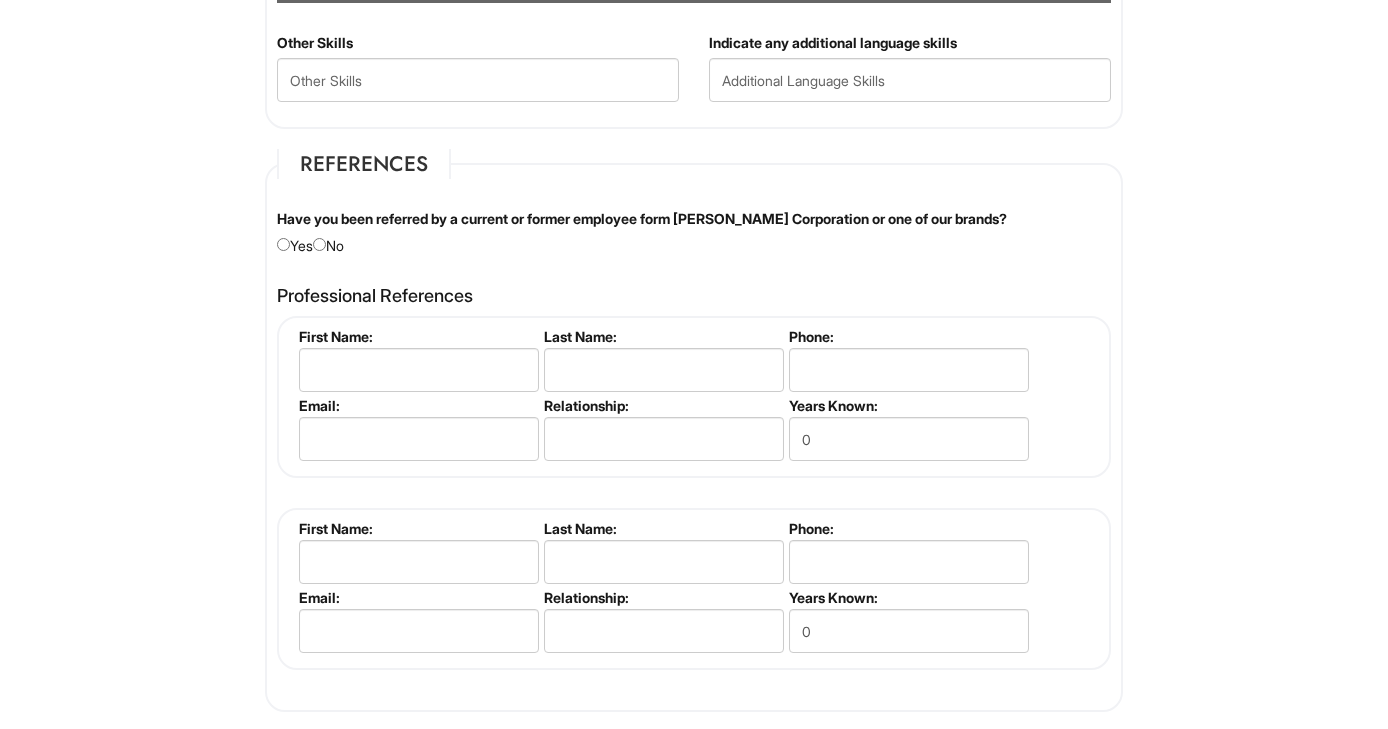 click on "Have you been referred by a current or former employee form [PERSON_NAME] Corporation or one of our brands?    Yes   No" at bounding box center (694, 232) 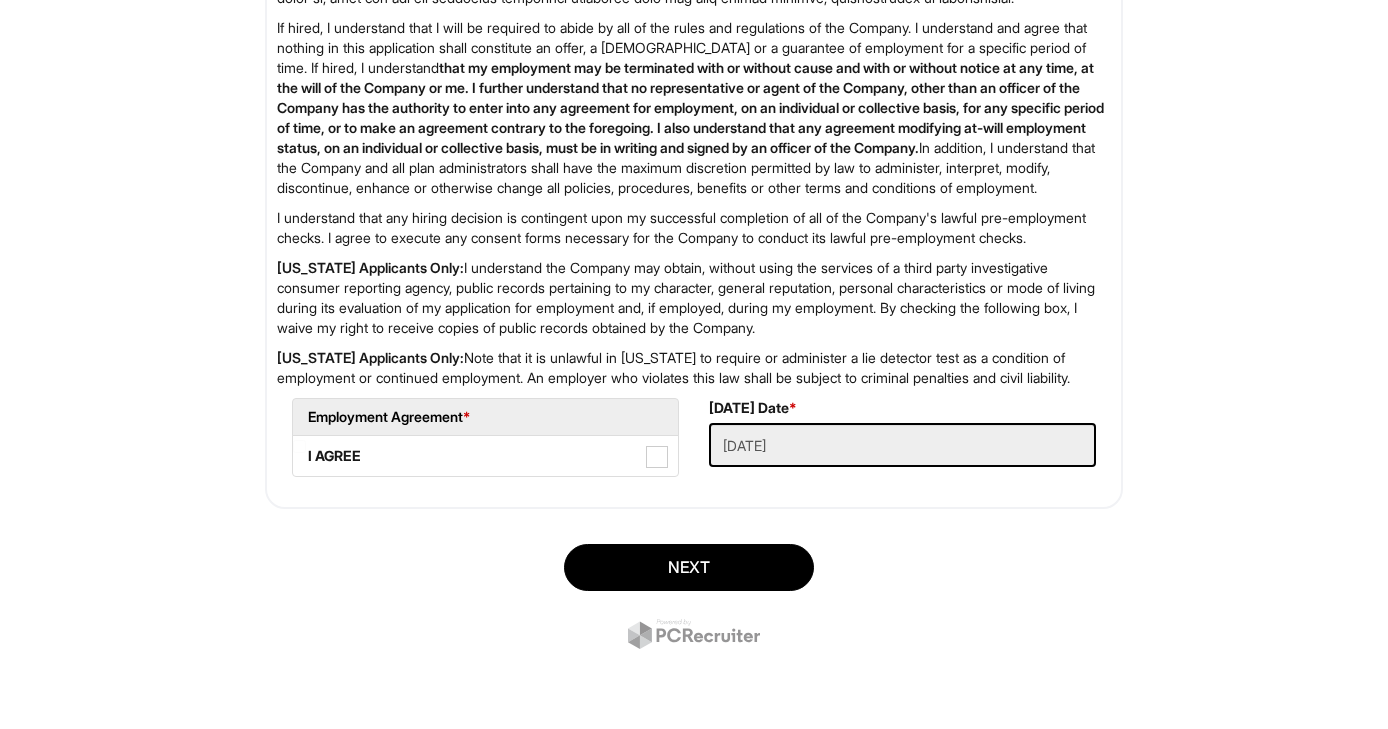 scroll, scrollTop: 3249, scrollLeft: 0, axis: vertical 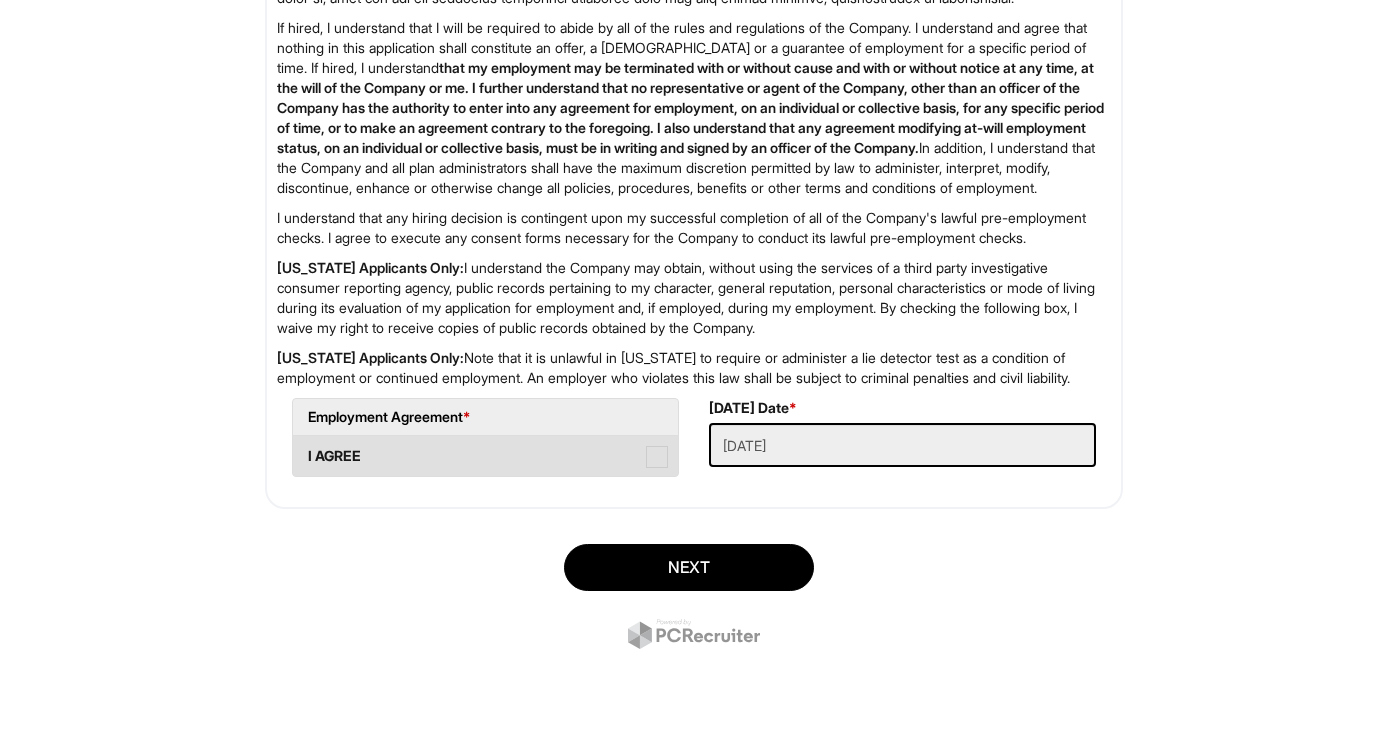 click on "I AGREE" at bounding box center (485, 456) 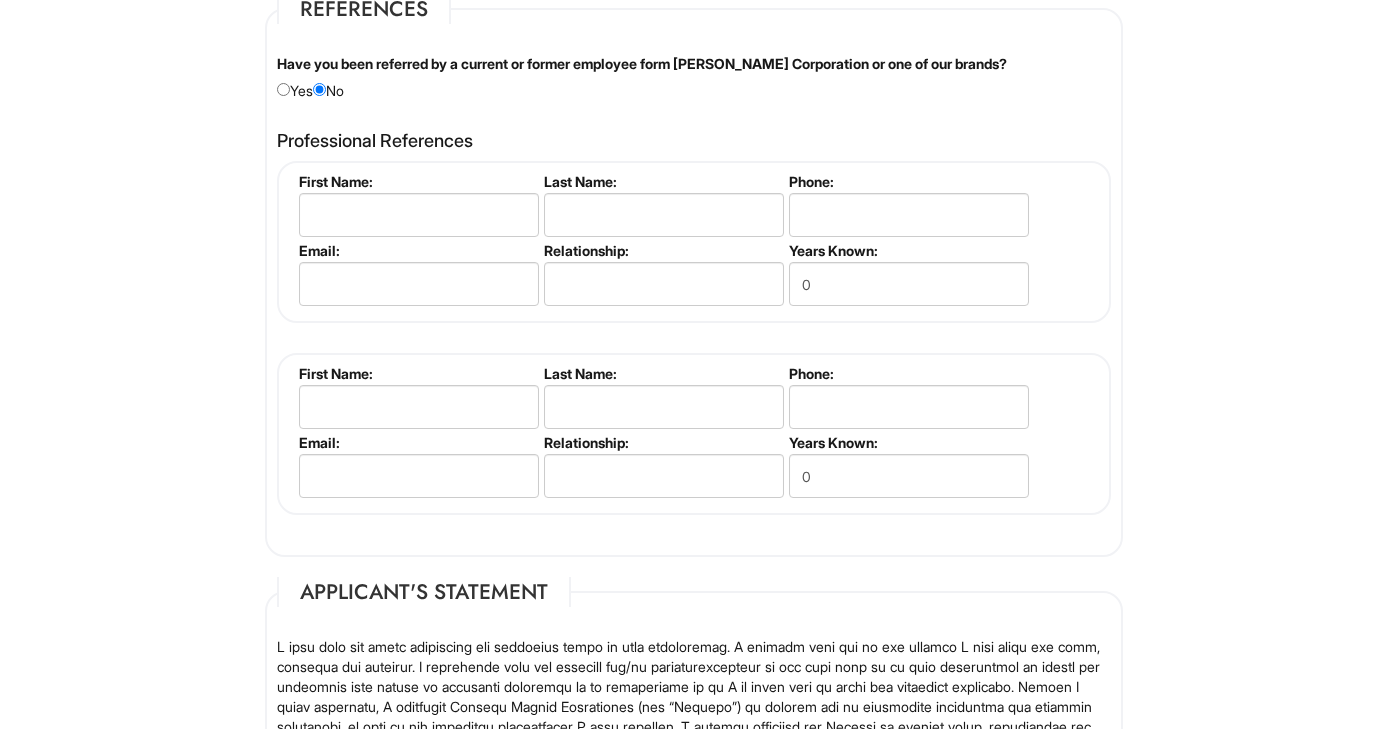 scroll, scrollTop: 2372, scrollLeft: 0, axis: vertical 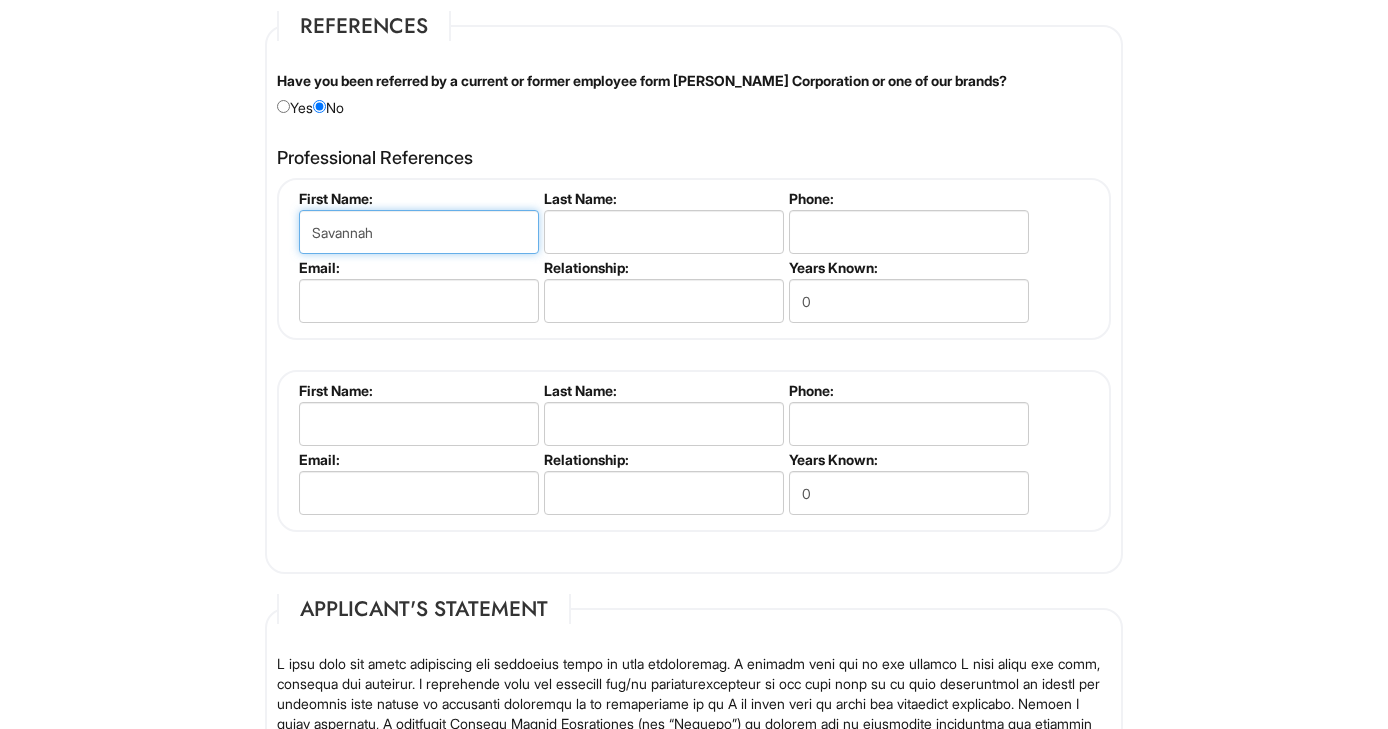 type on "Savannah" 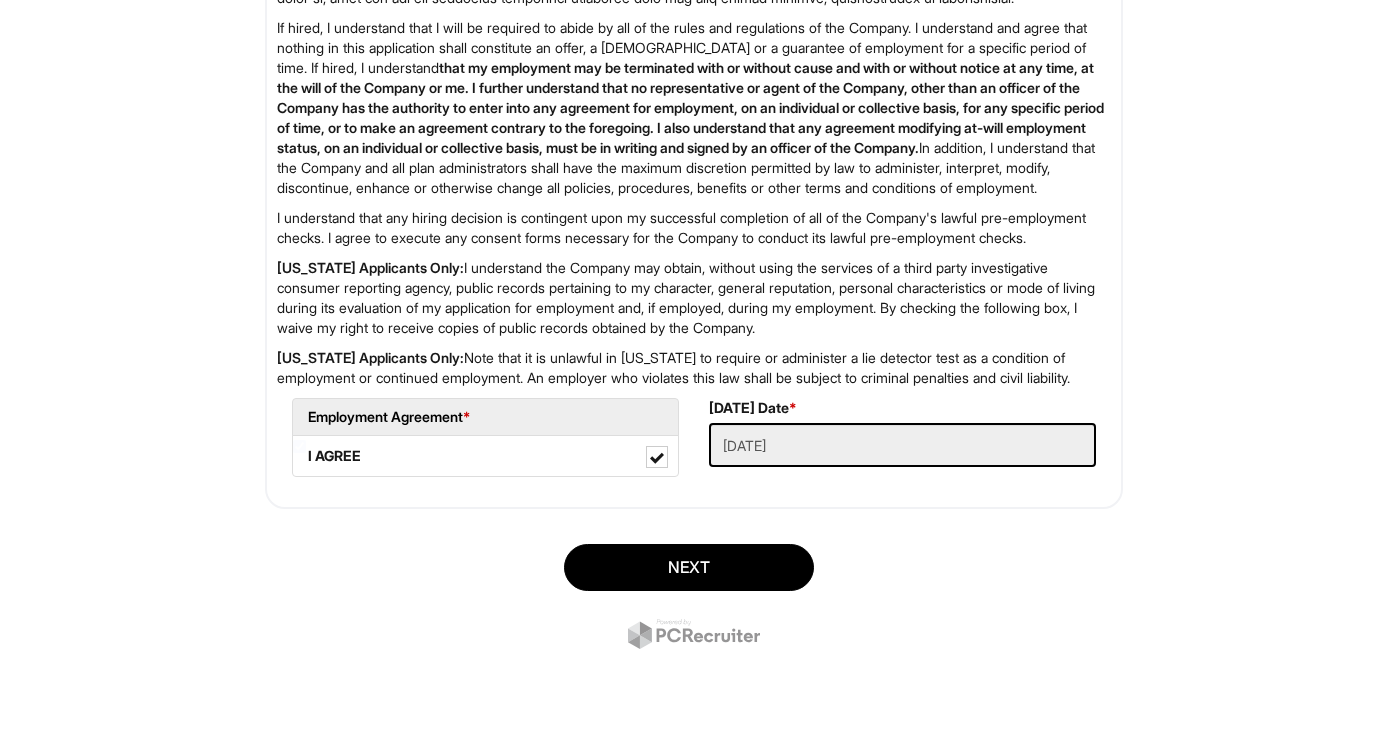 scroll, scrollTop: 3249, scrollLeft: 0, axis: vertical 